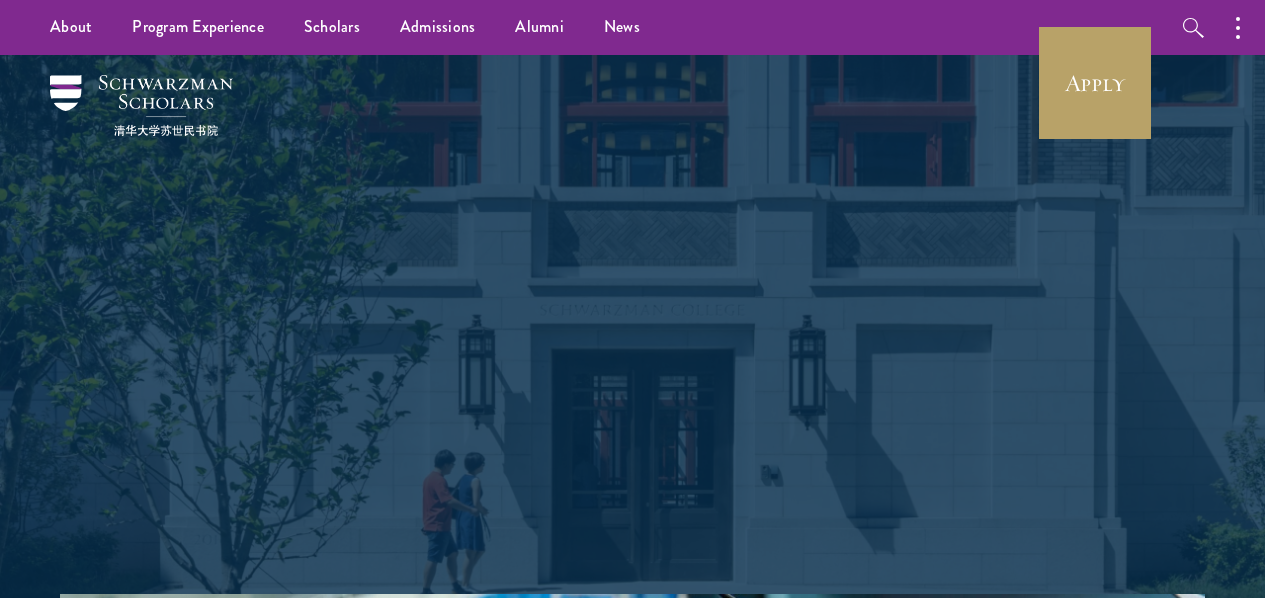 scroll, scrollTop: 0, scrollLeft: 0, axis: both 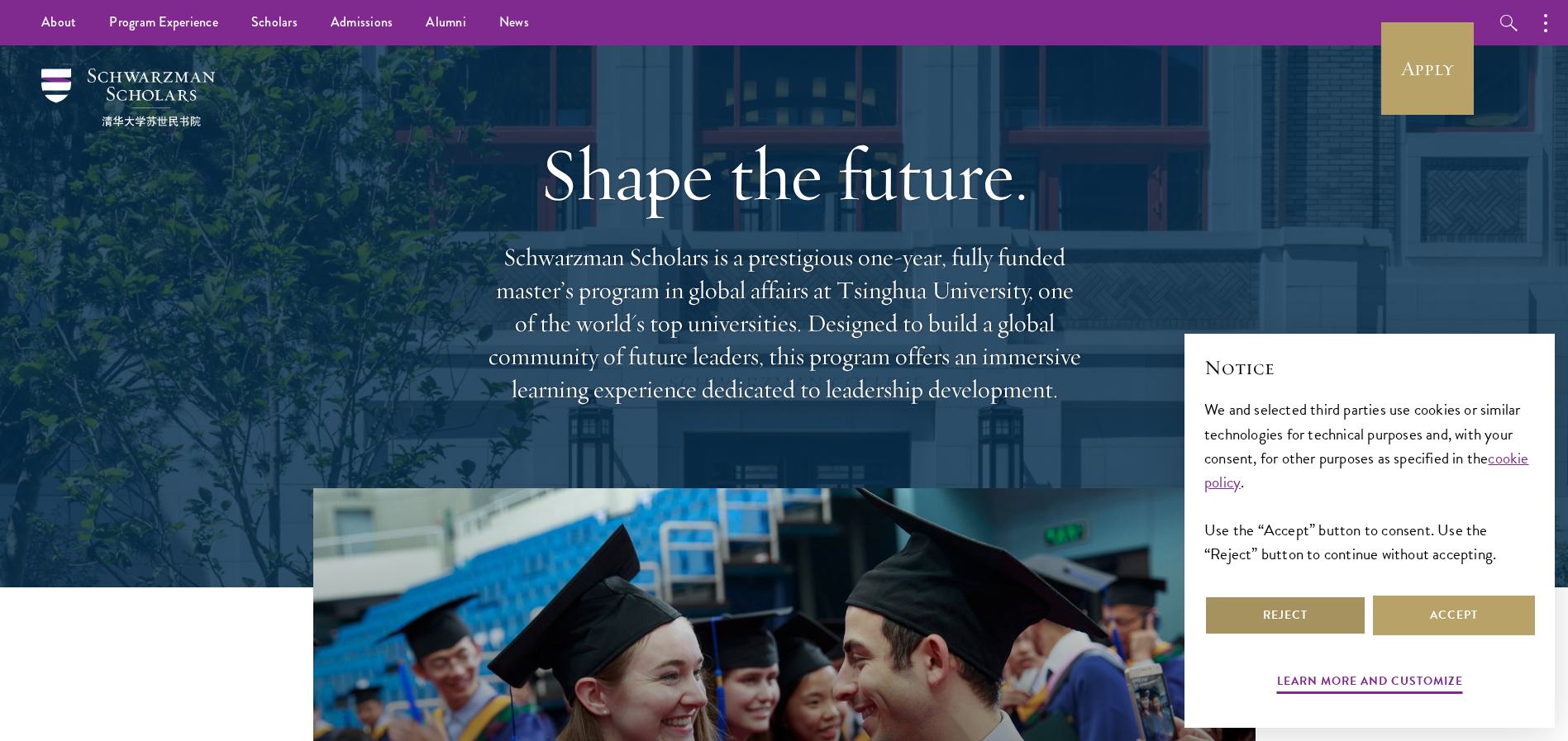 click on "Reject" at bounding box center [1285, 615] 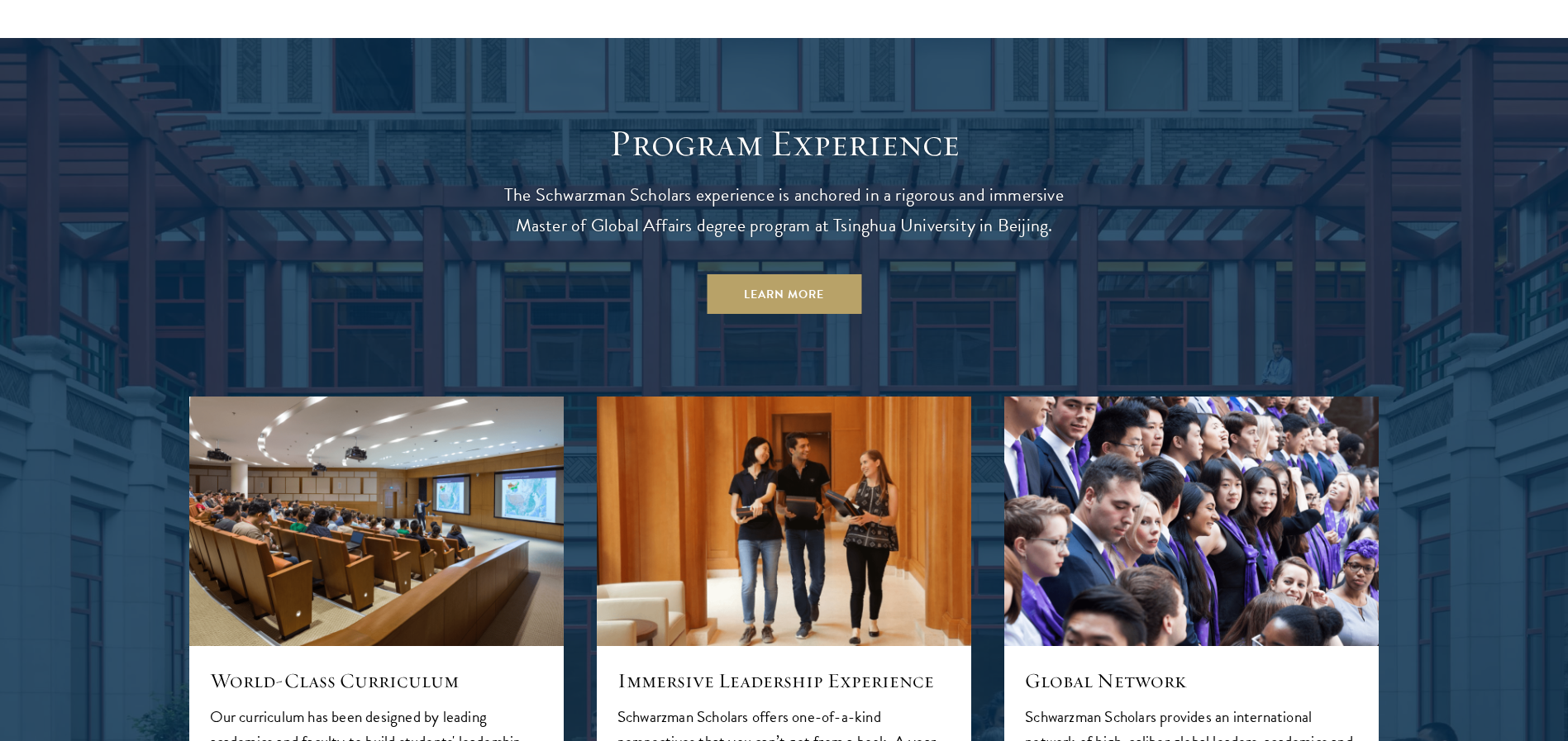 scroll, scrollTop: 1373, scrollLeft: 0, axis: vertical 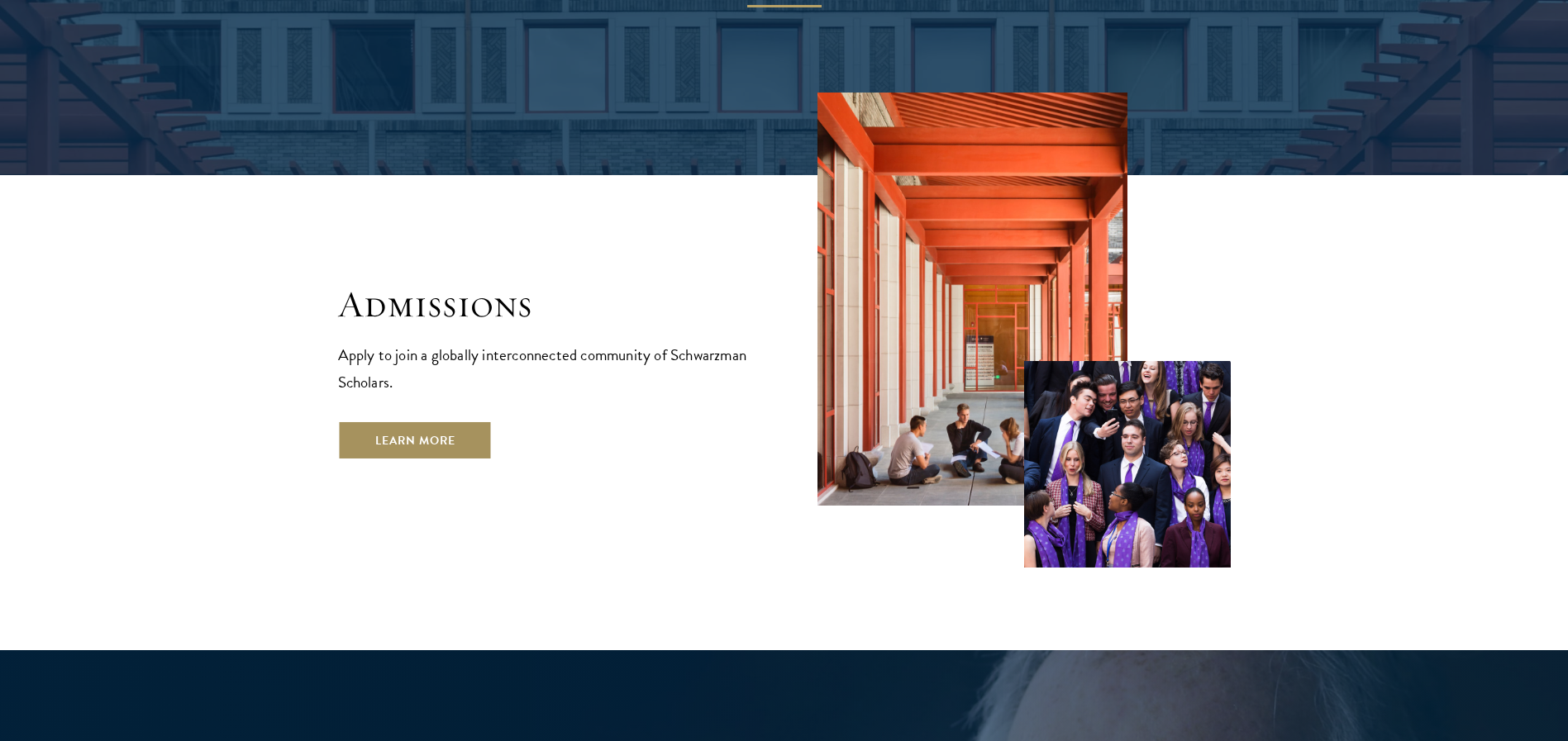 click on "Learn More" at bounding box center (415, 440) 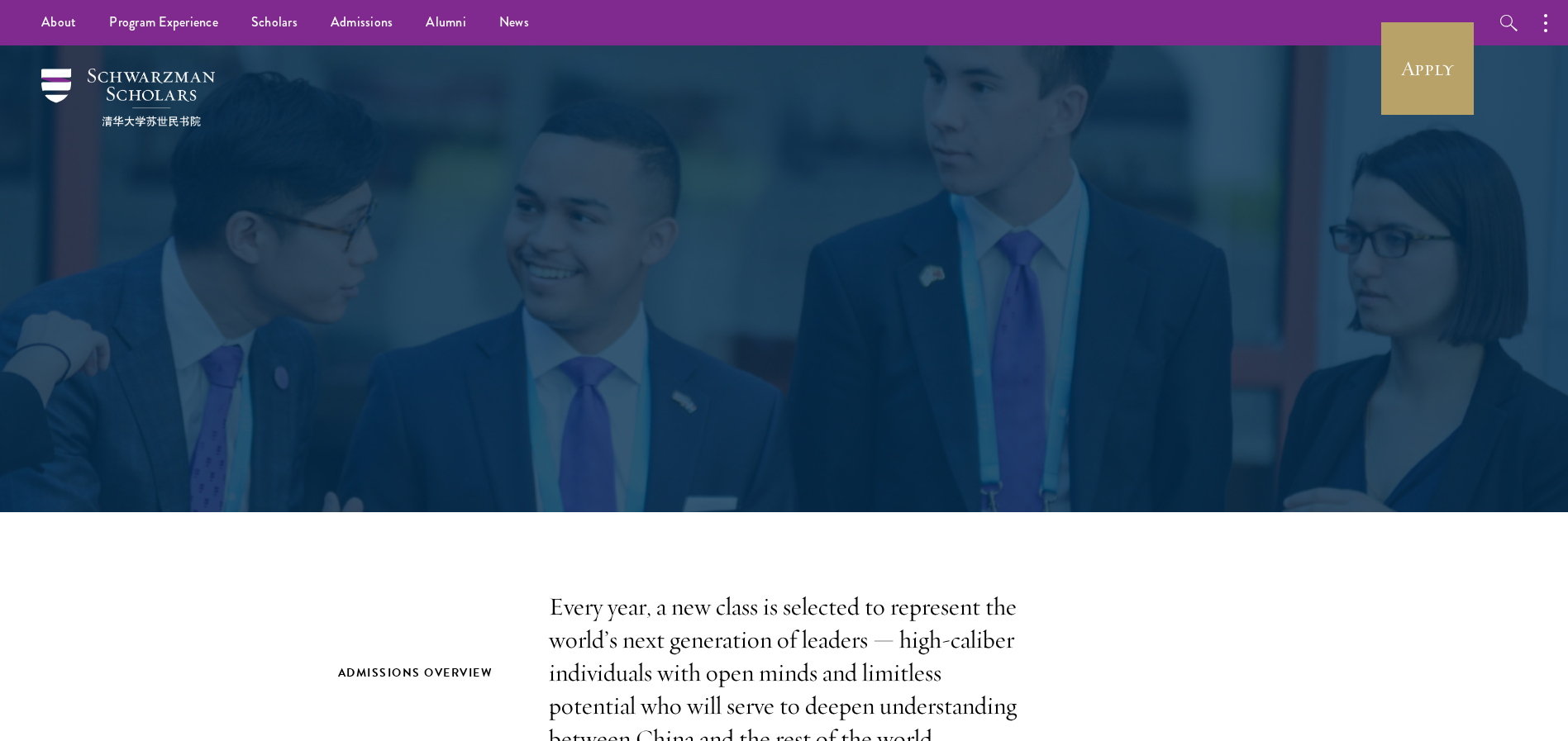 scroll, scrollTop: 0, scrollLeft: 0, axis: both 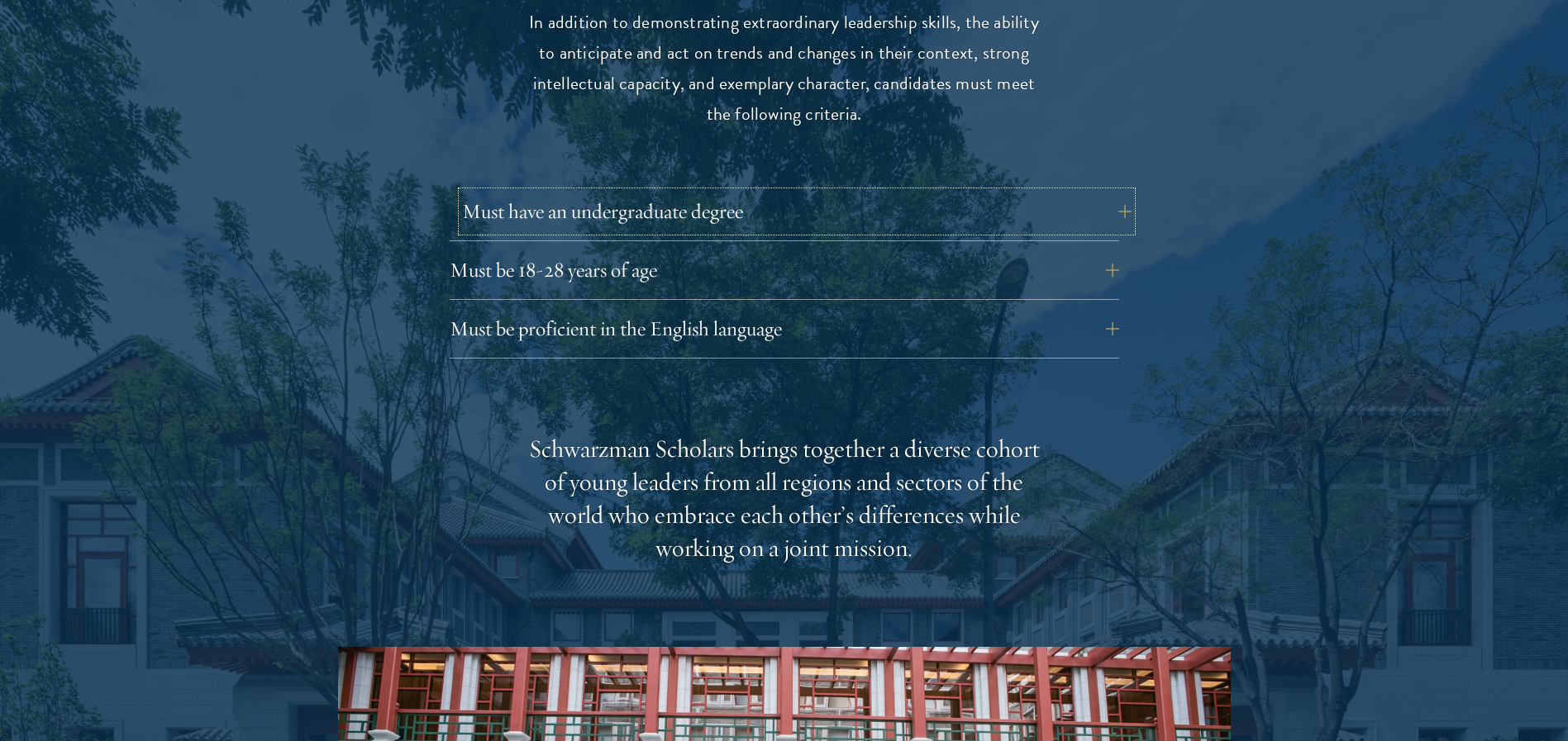 click on "Must have an undergraduate degree" at bounding box center [797, 211] 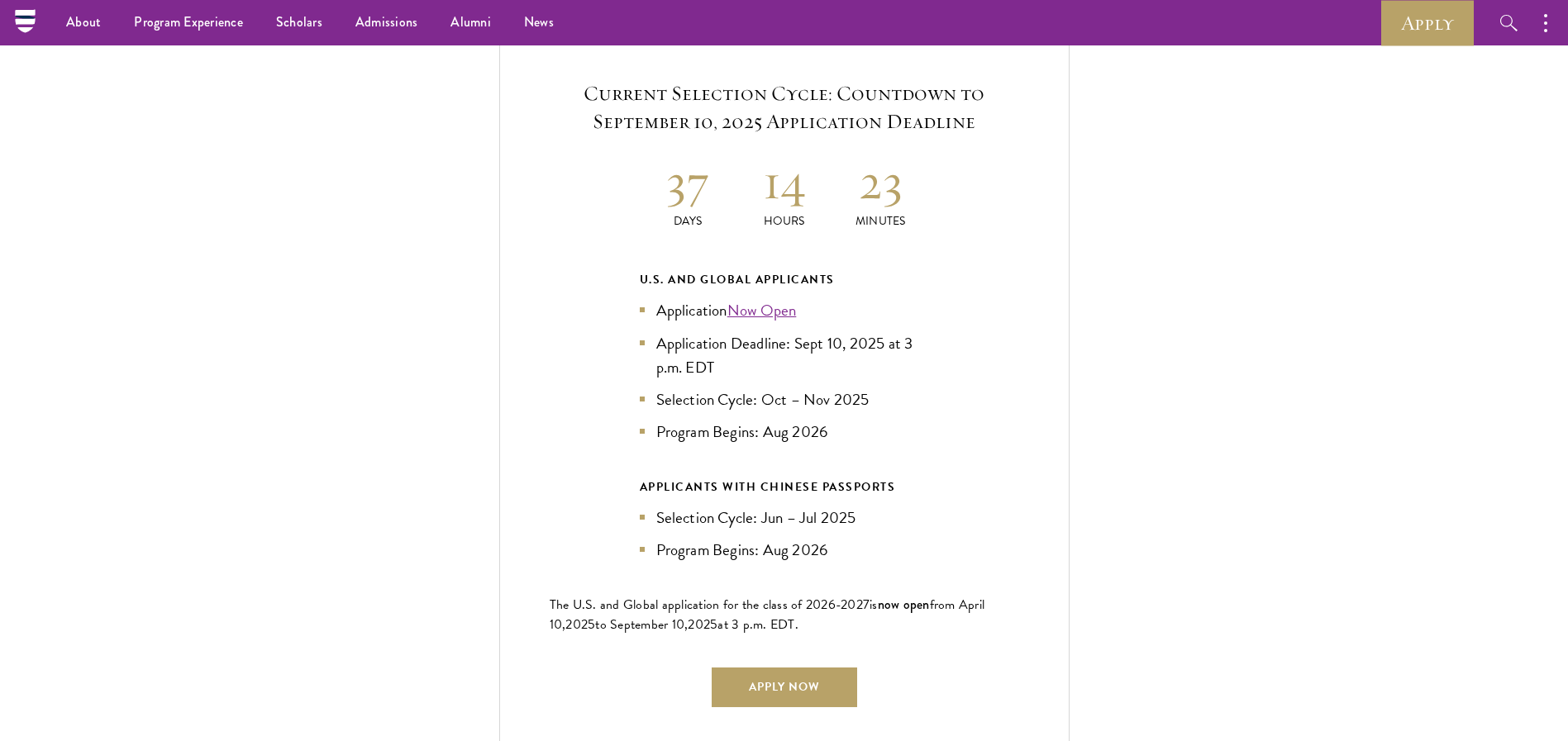 scroll, scrollTop: 3717, scrollLeft: 0, axis: vertical 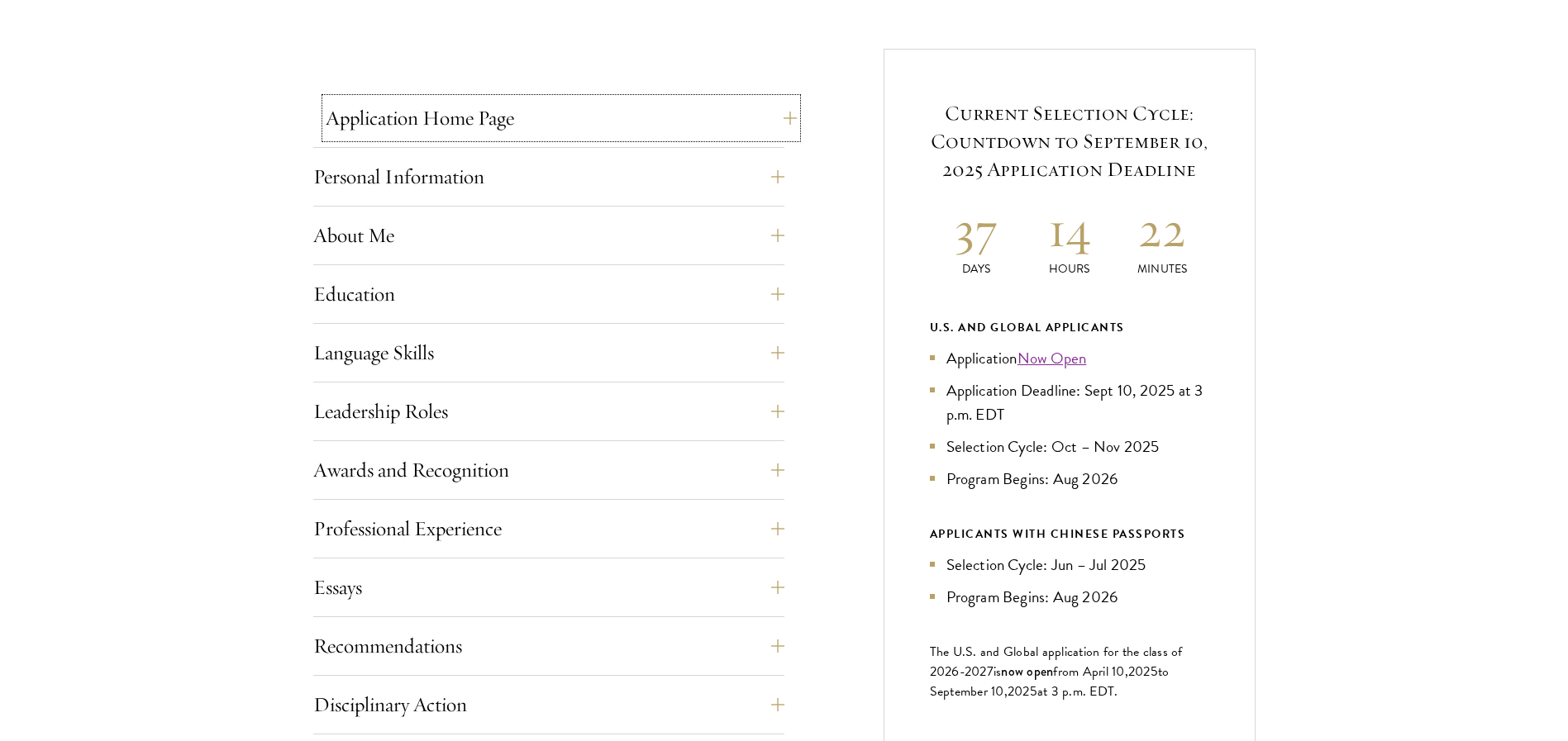 click on "Application Home Page" at bounding box center (561, 118) 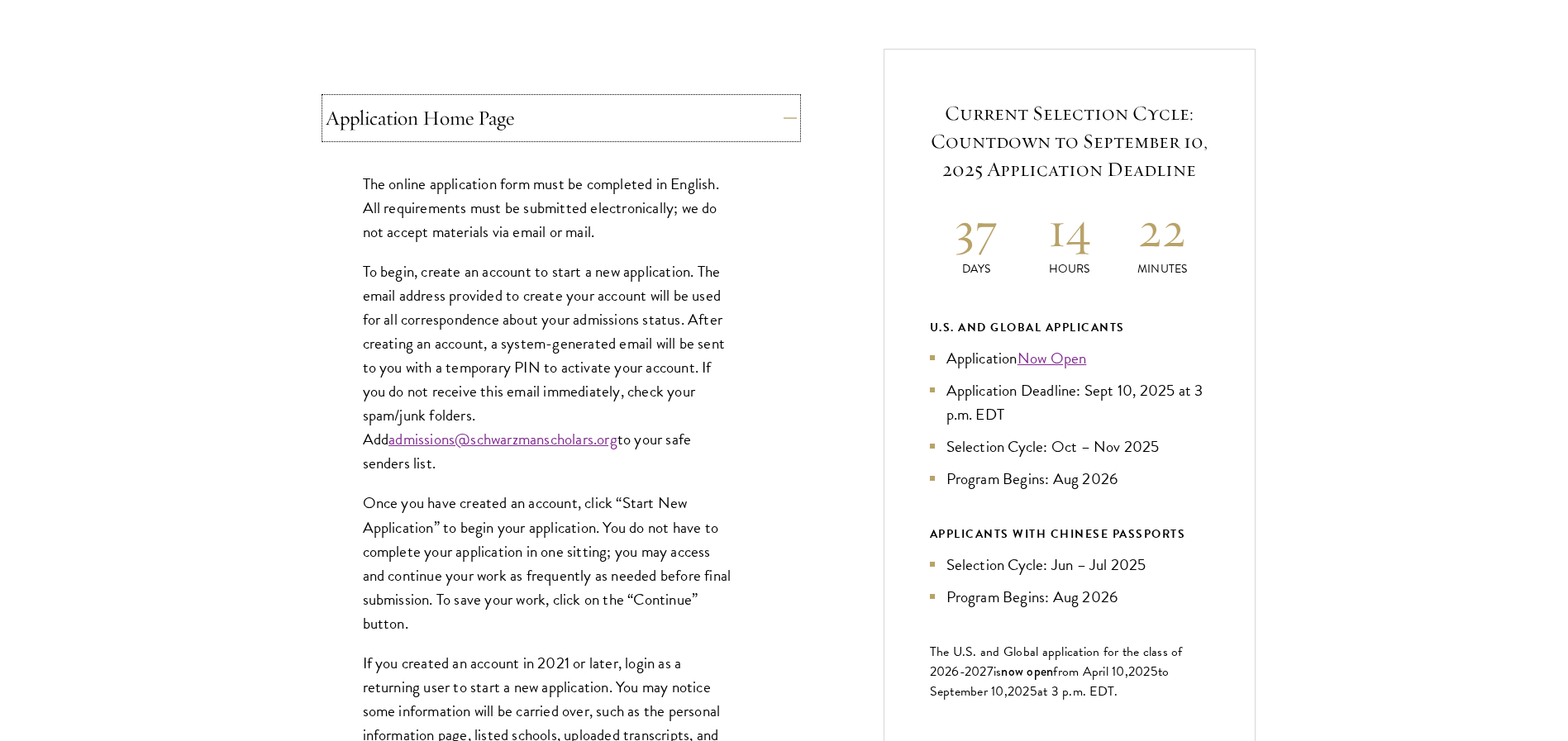 click on "Application Home Page" at bounding box center [561, 118] 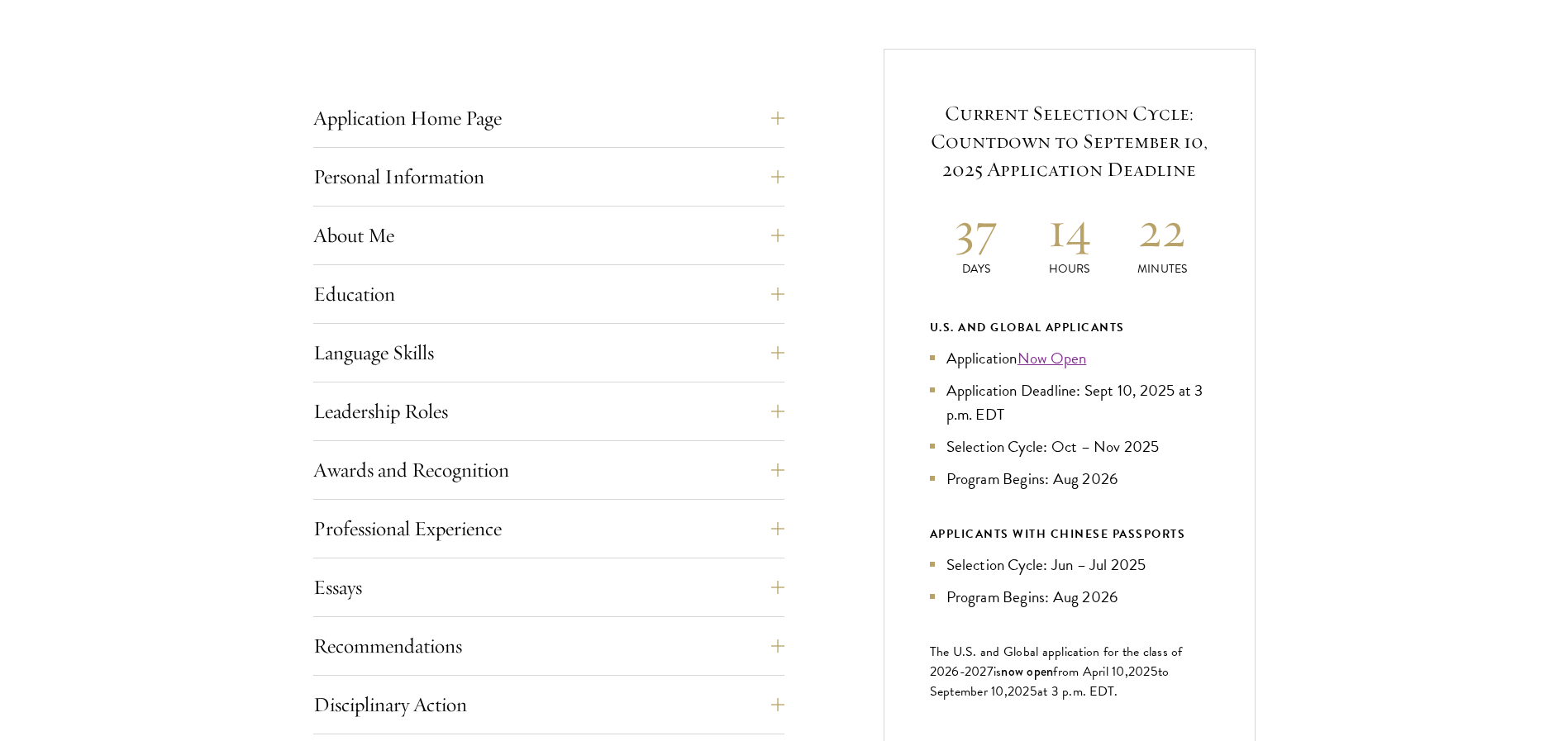click on "Personal Information
This section requests applicant biographical and contact information. You must list your legal name, nationality, gender, place of birth, and date of birth exactly as they appear (or will appear) on your passport. You are also required to provide your current address, phone number, and primary native language. You may begin the application without having a passport, but we strongly advise having one before submitting your application as a valid passport is required for candidates admitted to Schwarzman Scholars. For those with dual nationalities, the passport you provide in the application must match the primary citizenship you will use to apply for a student visa to China if you are admitted to the program. Schwarzman Scholars cannot assist applicants in obtaining a valid passport." at bounding box center [549, 182] 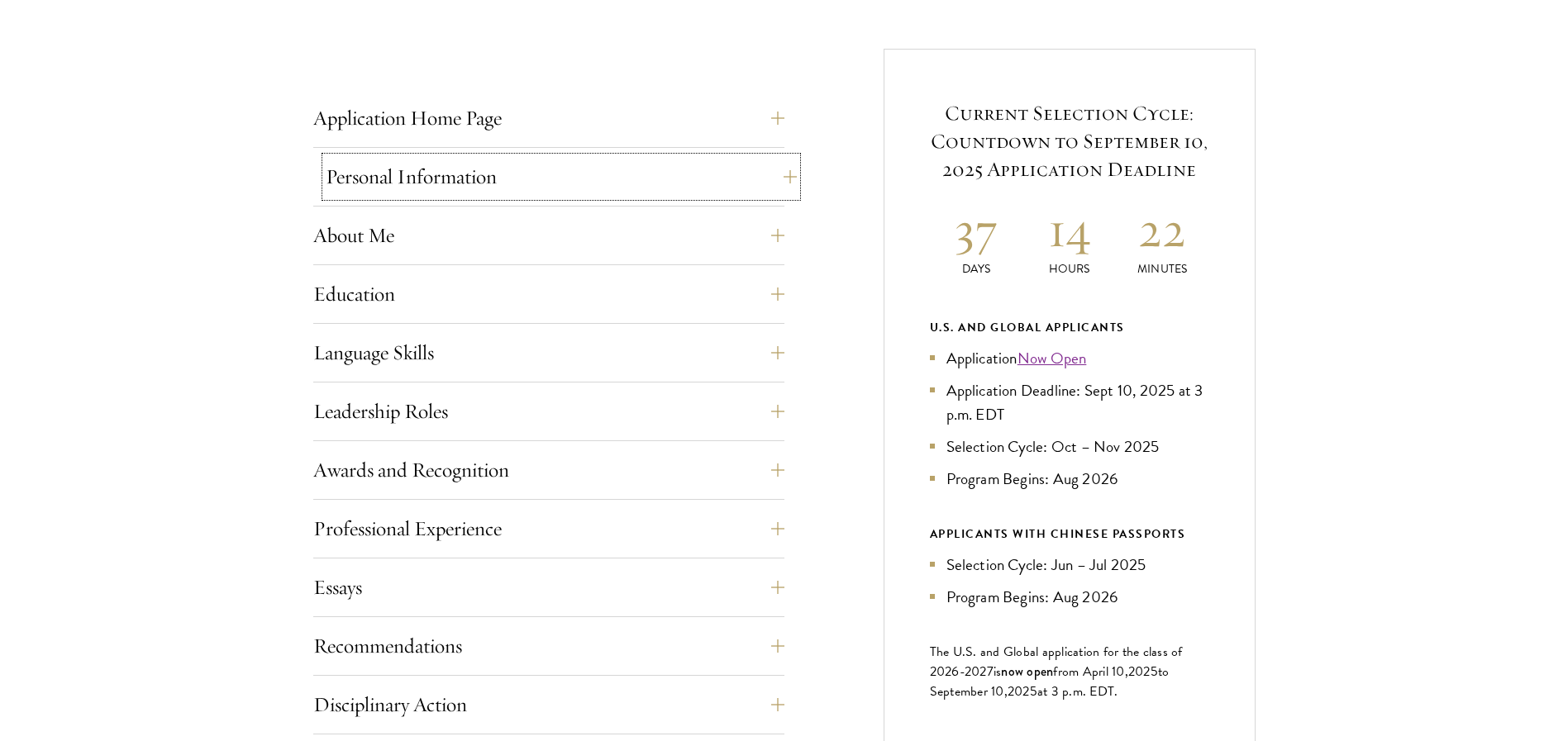 click on "Personal Information" at bounding box center [561, 177] 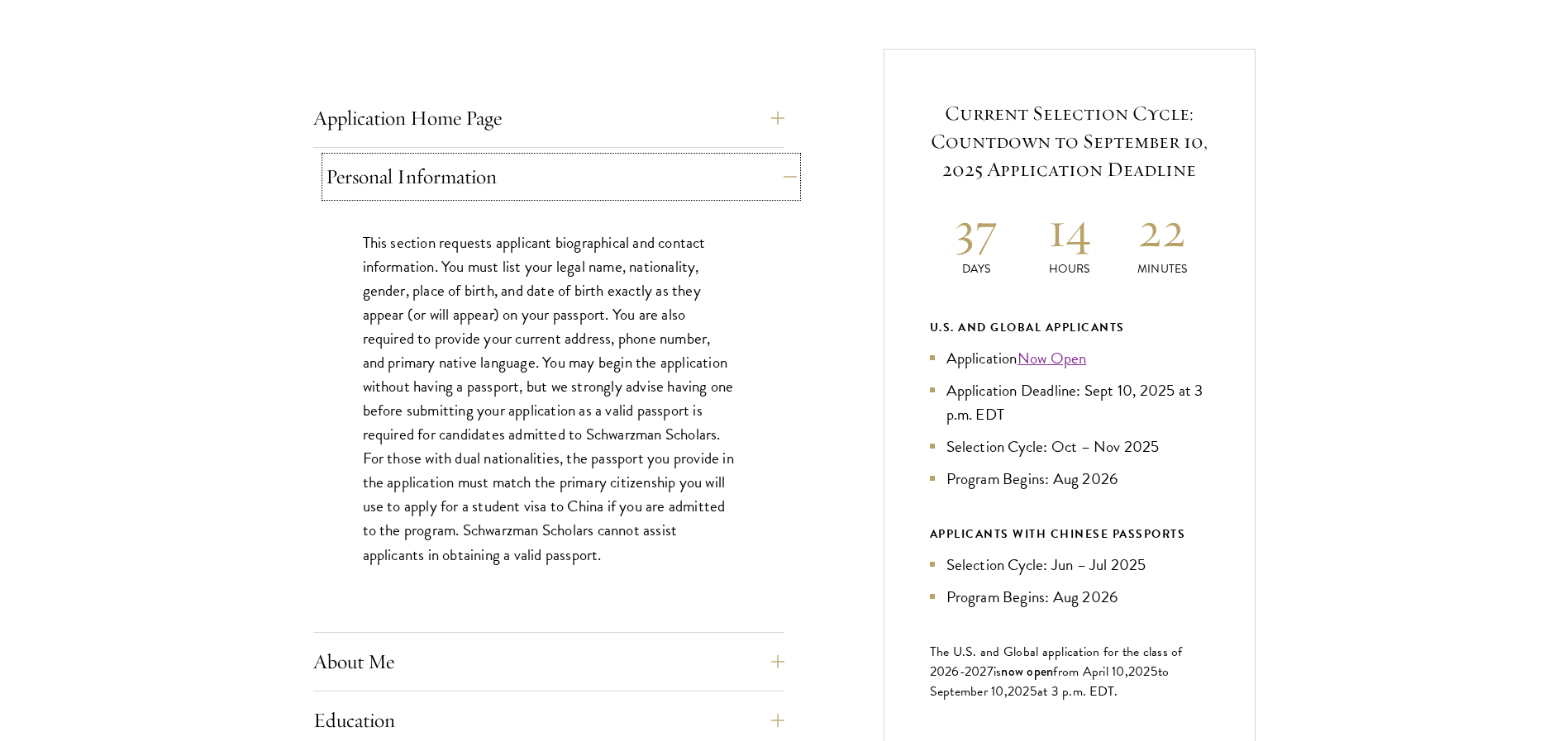 click on "Personal Information" at bounding box center (561, 177) 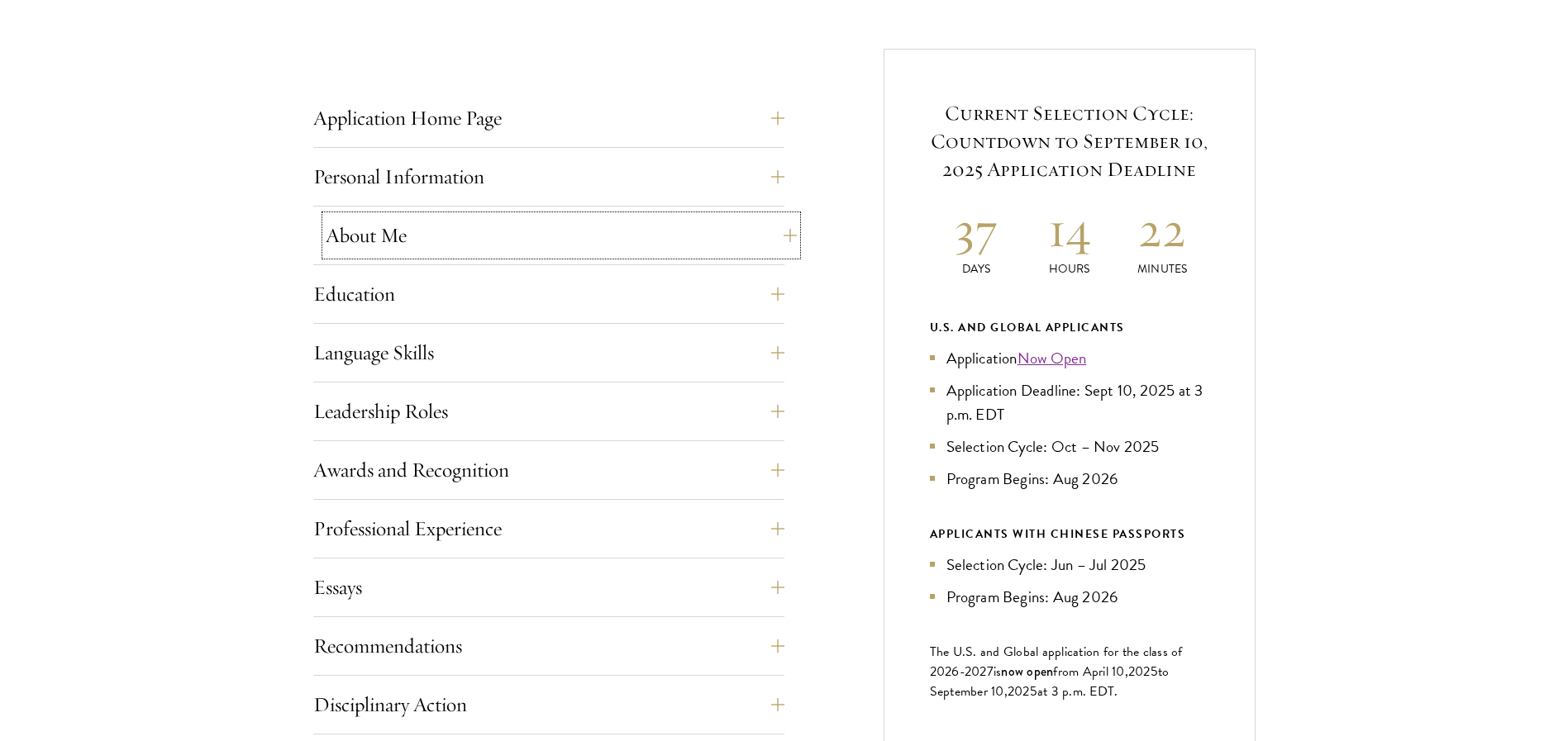 click on "About Me" at bounding box center [561, 235] 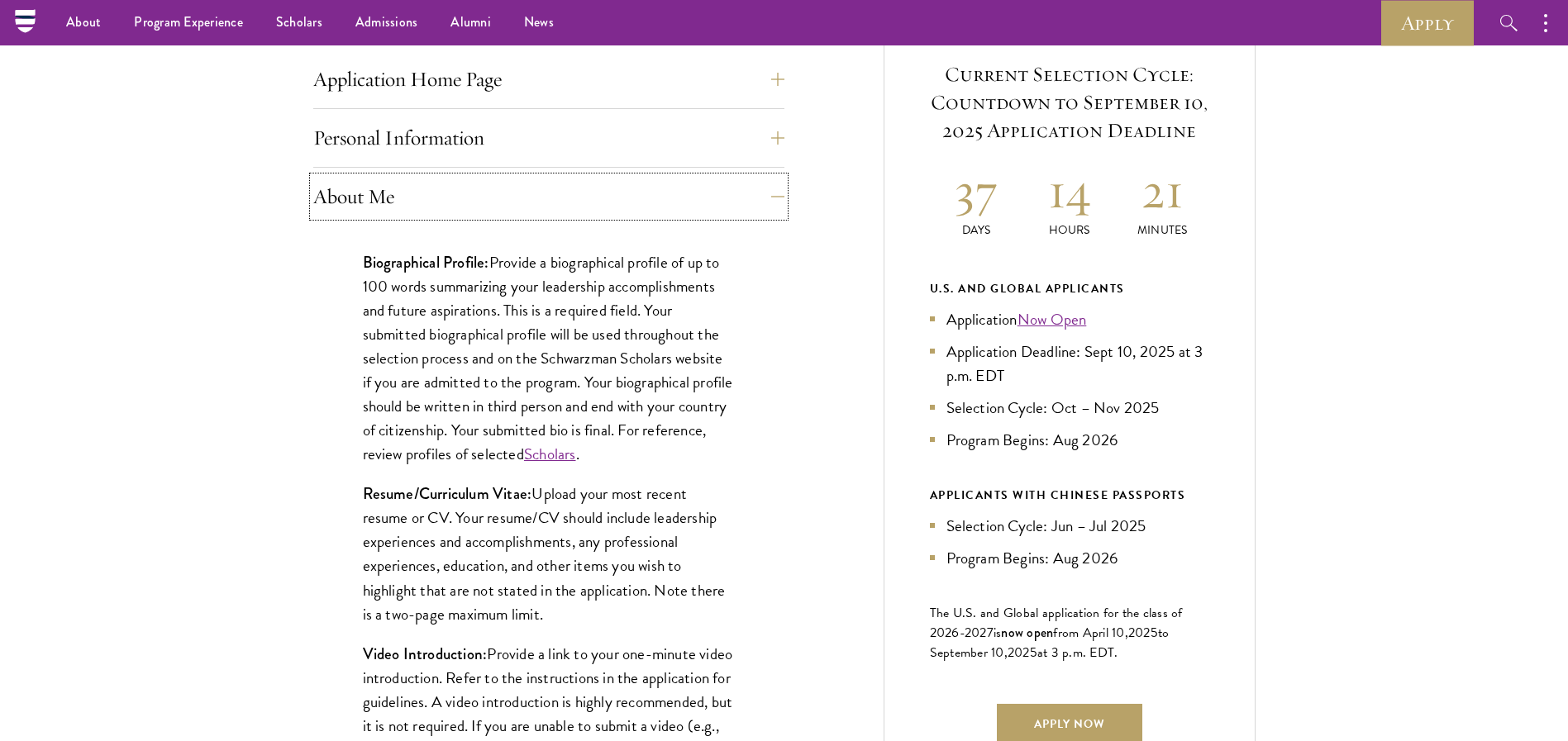 scroll, scrollTop: 620, scrollLeft: 0, axis: vertical 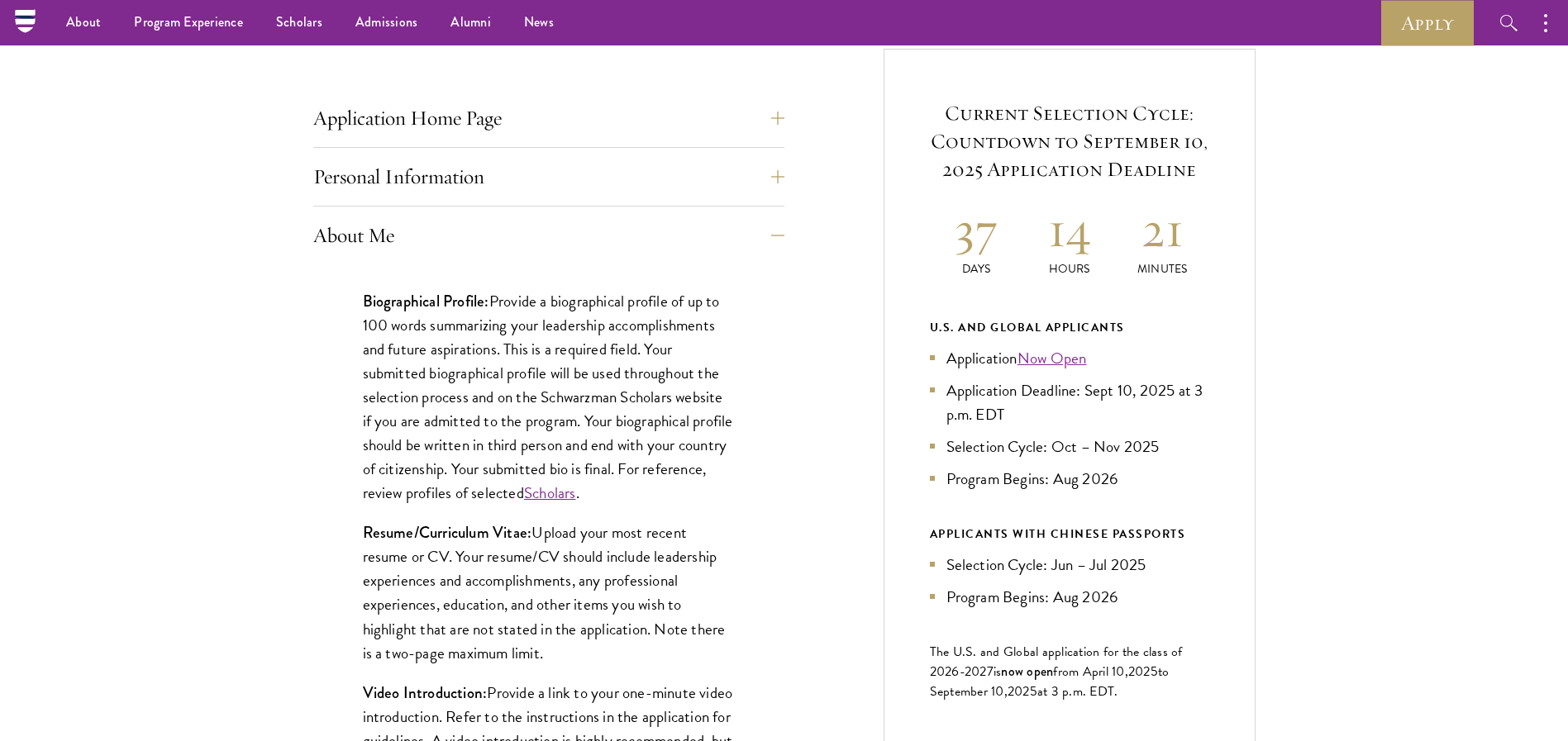 click on "About Me
Biographical Profile:  Provide a biographical profile of up to 100 words summarizing your leadership accomplishments and future aspirations. This is a required field. Your submitted biographical profile will be used throughout the selection process and on the Schwarzman Scholars website if you are admitted to the program. Your biographical profile should be written in third person and end with your country of citizenship. Your submitted bio is final. For reference, review profiles of selected  Scholars .
Resume/Curriculum Vitae:  Upload your most recent resume or CV. Your resume/CV should include leadership experiences and accomplishments, any professional experiences, education, and other items you wish to highlight that are not stated in the application. Note there is a two-page maximum limit.
Video Introduction:
Interests:  Select up to two interests that best identify with your professional and leadership aspirations.
Reapplicant Information:" at bounding box center (549, 665) 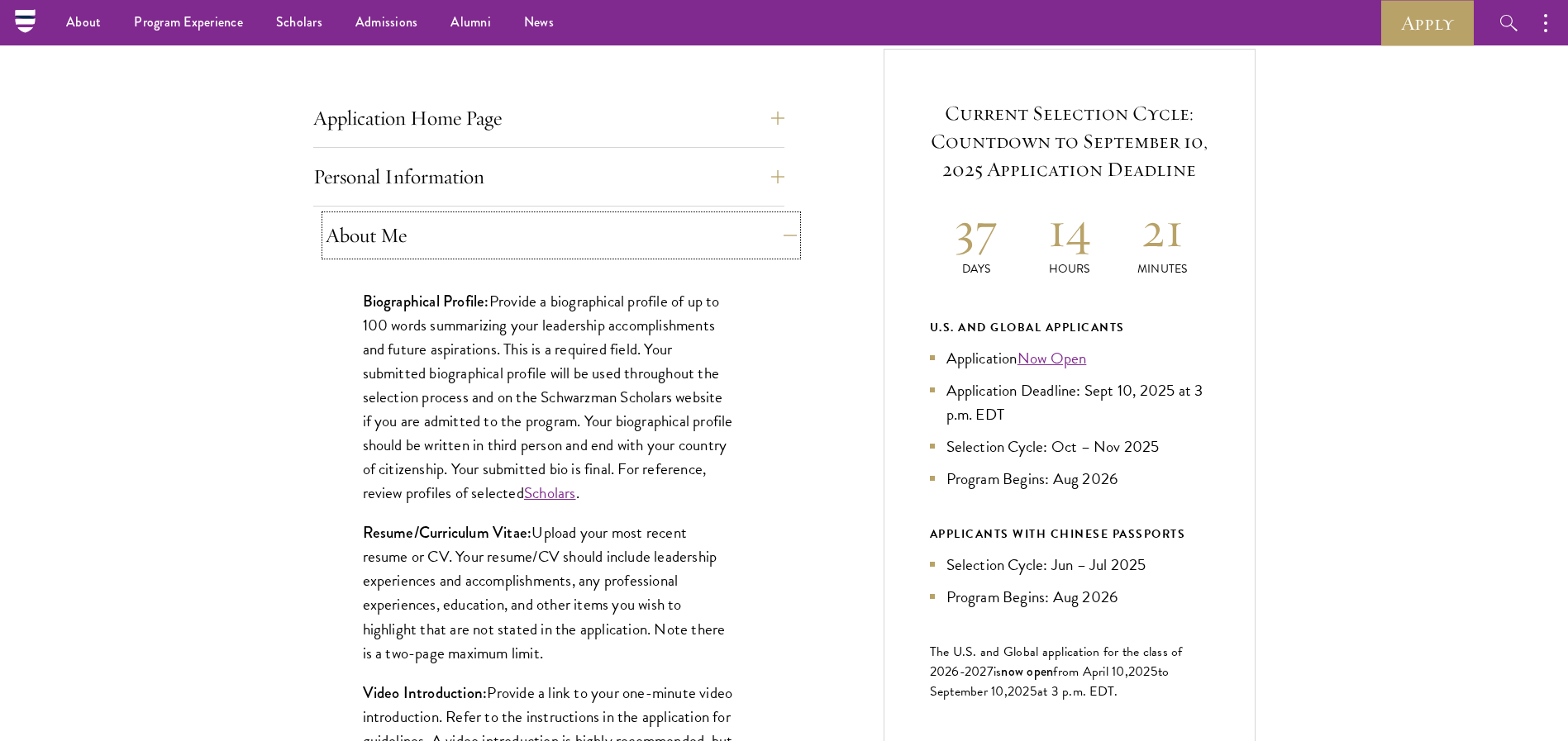 click on "About Me" at bounding box center (561, 235) 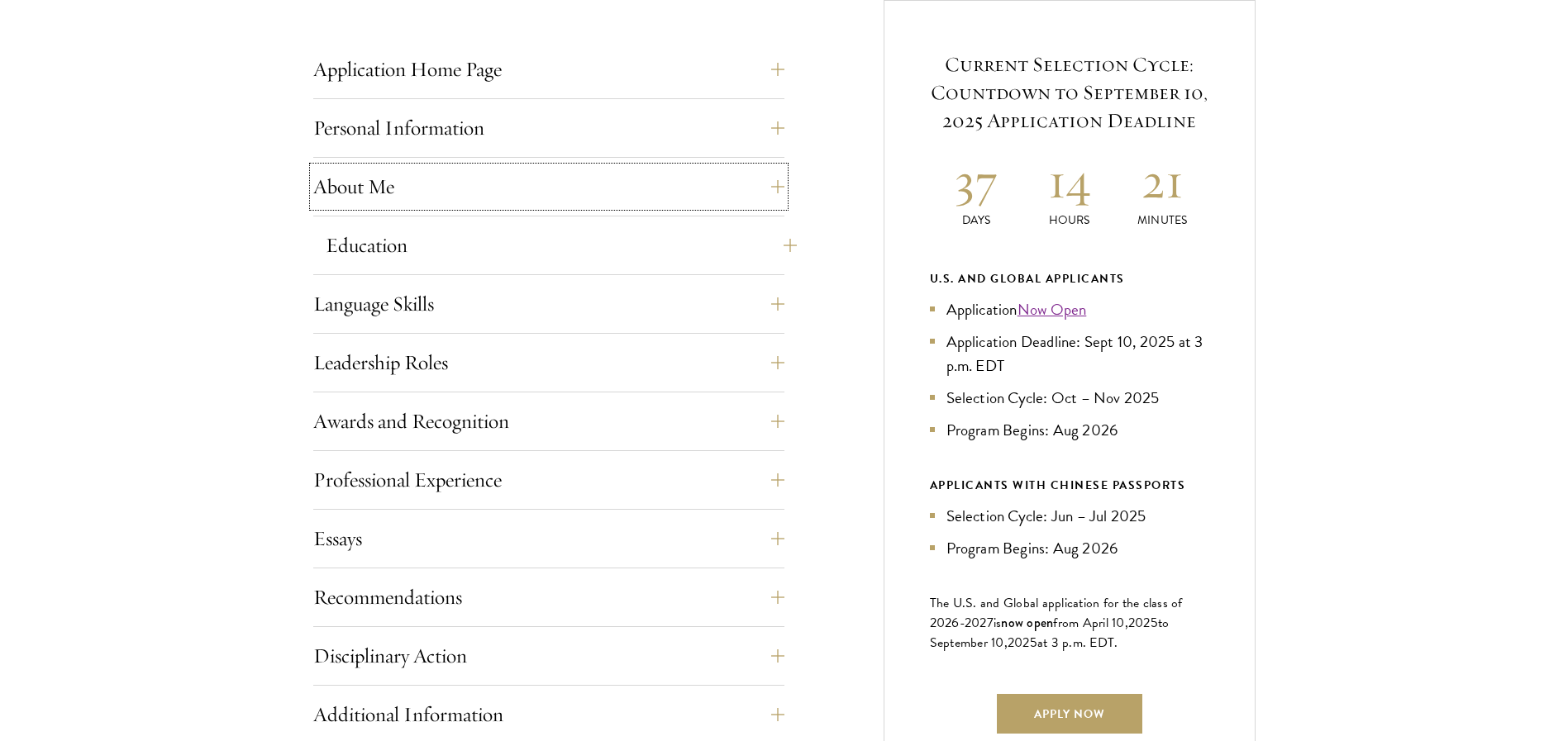 scroll, scrollTop: 743, scrollLeft: 0, axis: vertical 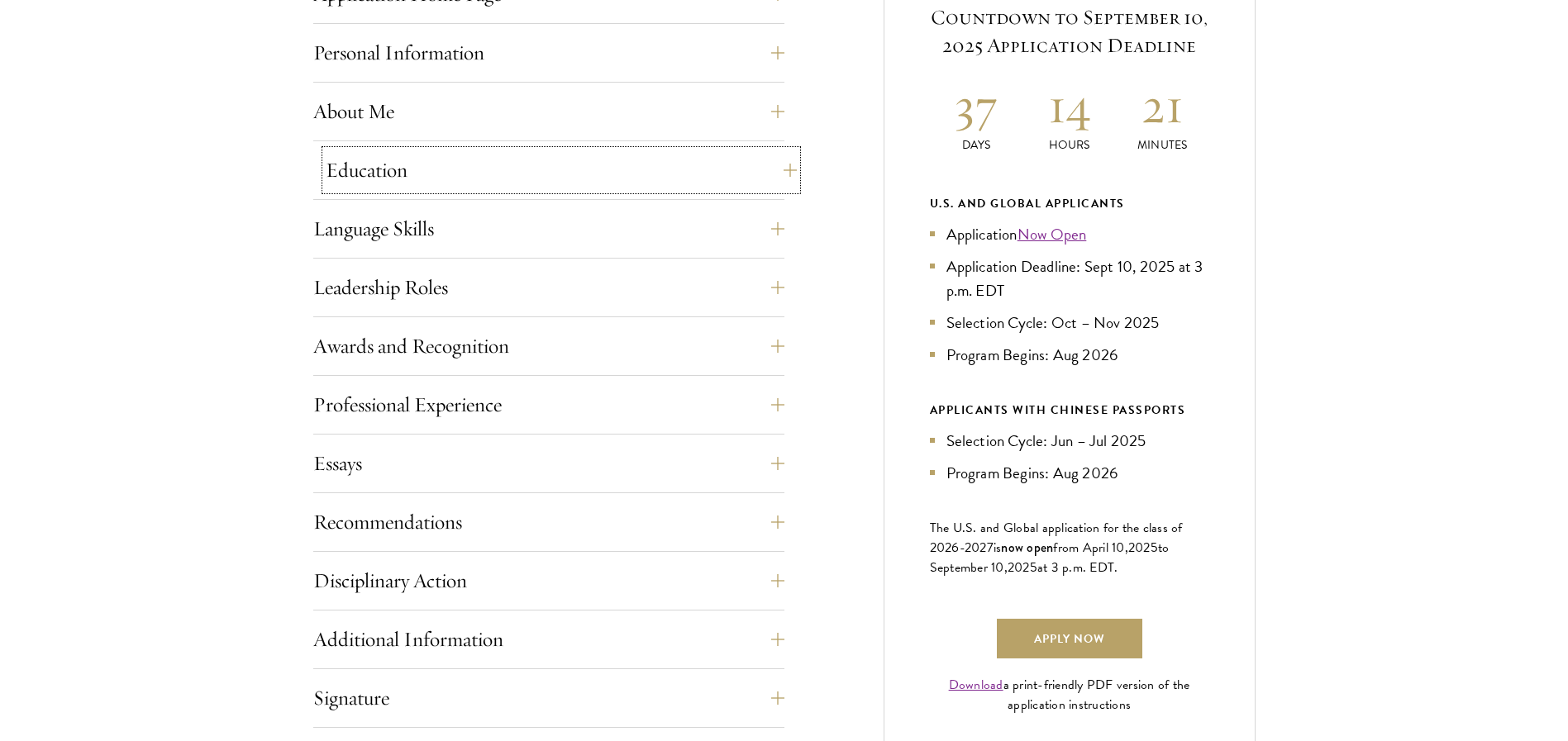click on "Education" at bounding box center [561, 170] 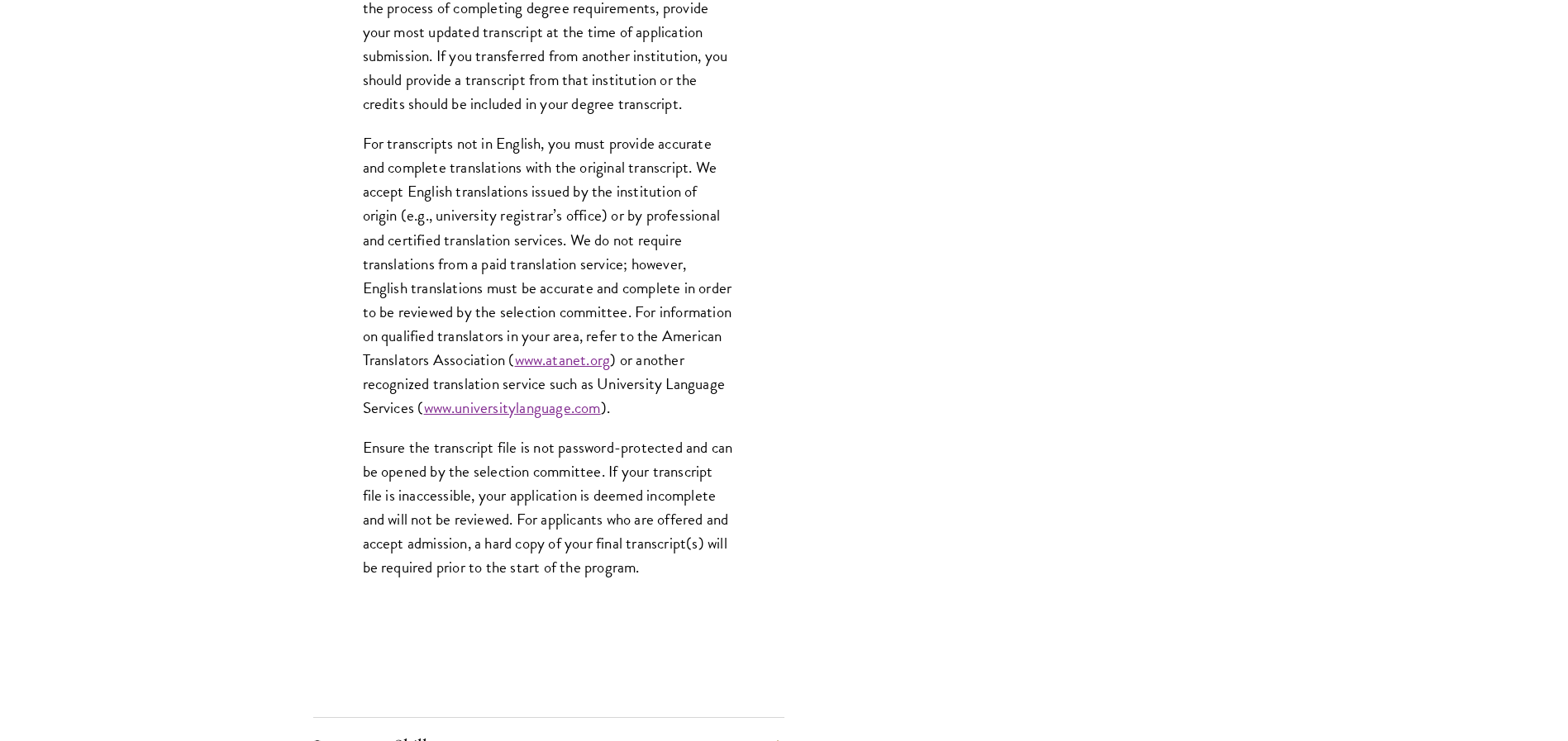 scroll, scrollTop: 2478, scrollLeft: 0, axis: vertical 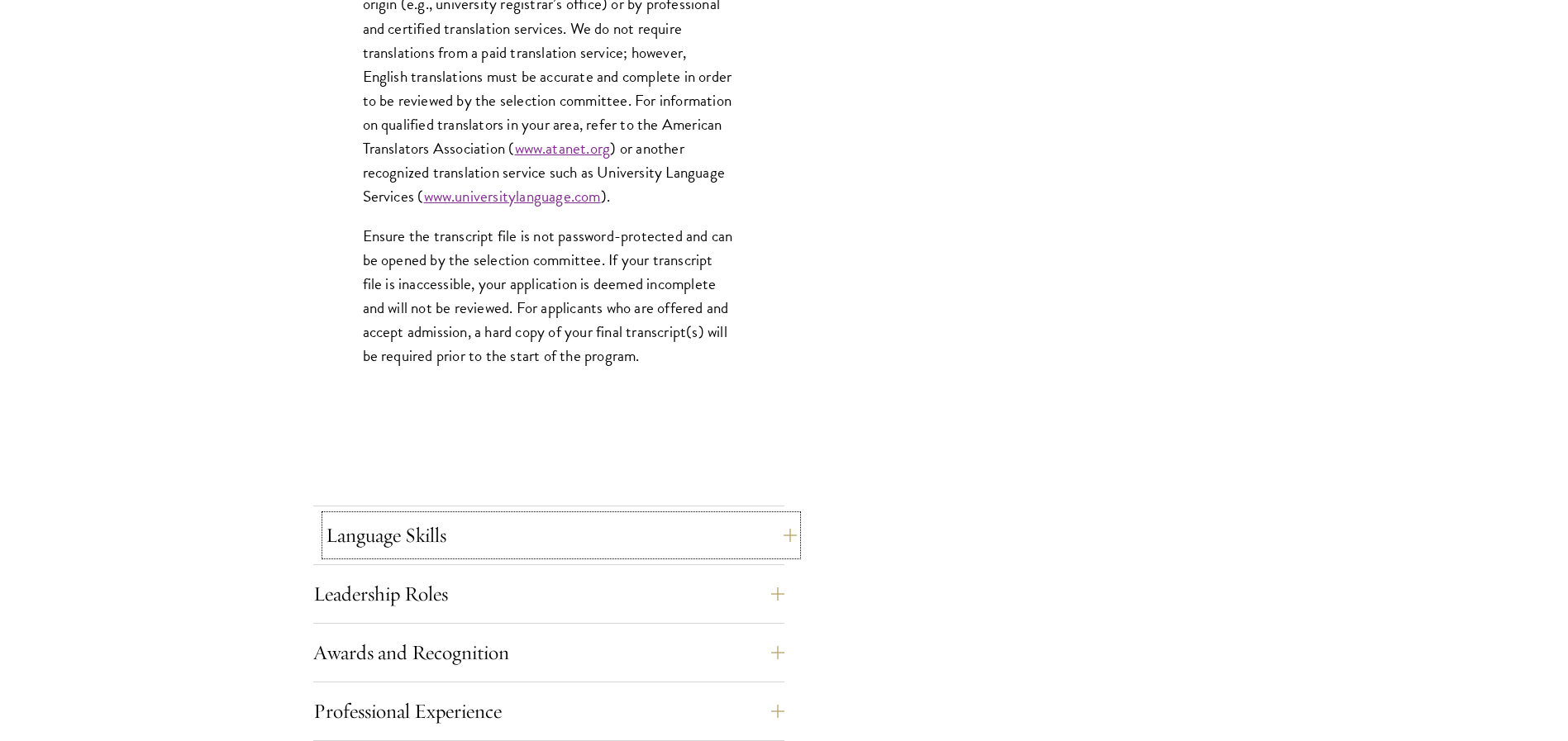 click on "Language Skills" at bounding box center (561, 535) 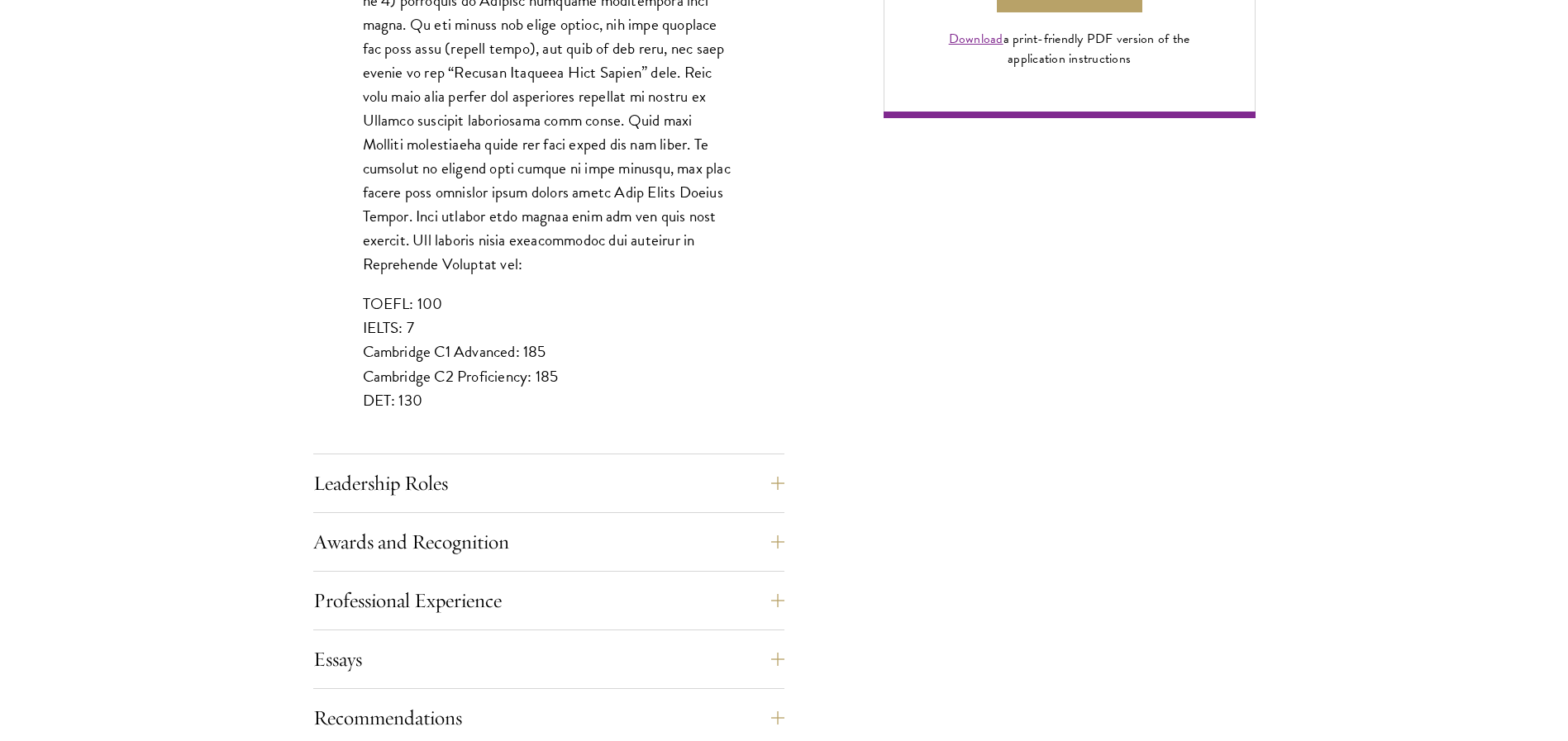 scroll, scrollTop: 1420, scrollLeft: 0, axis: vertical 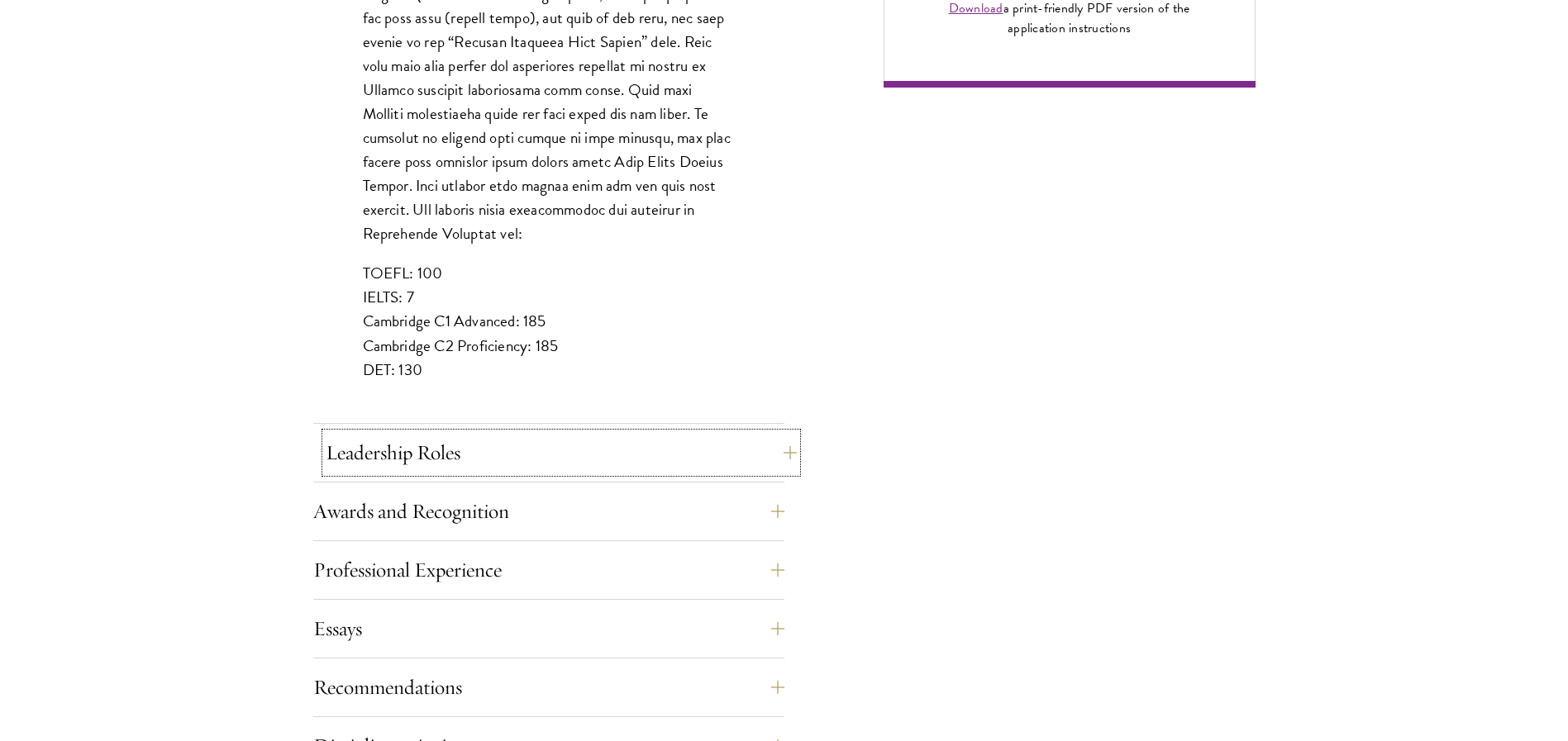 click on "Leadership Roles" at bounding box center [561, 453] 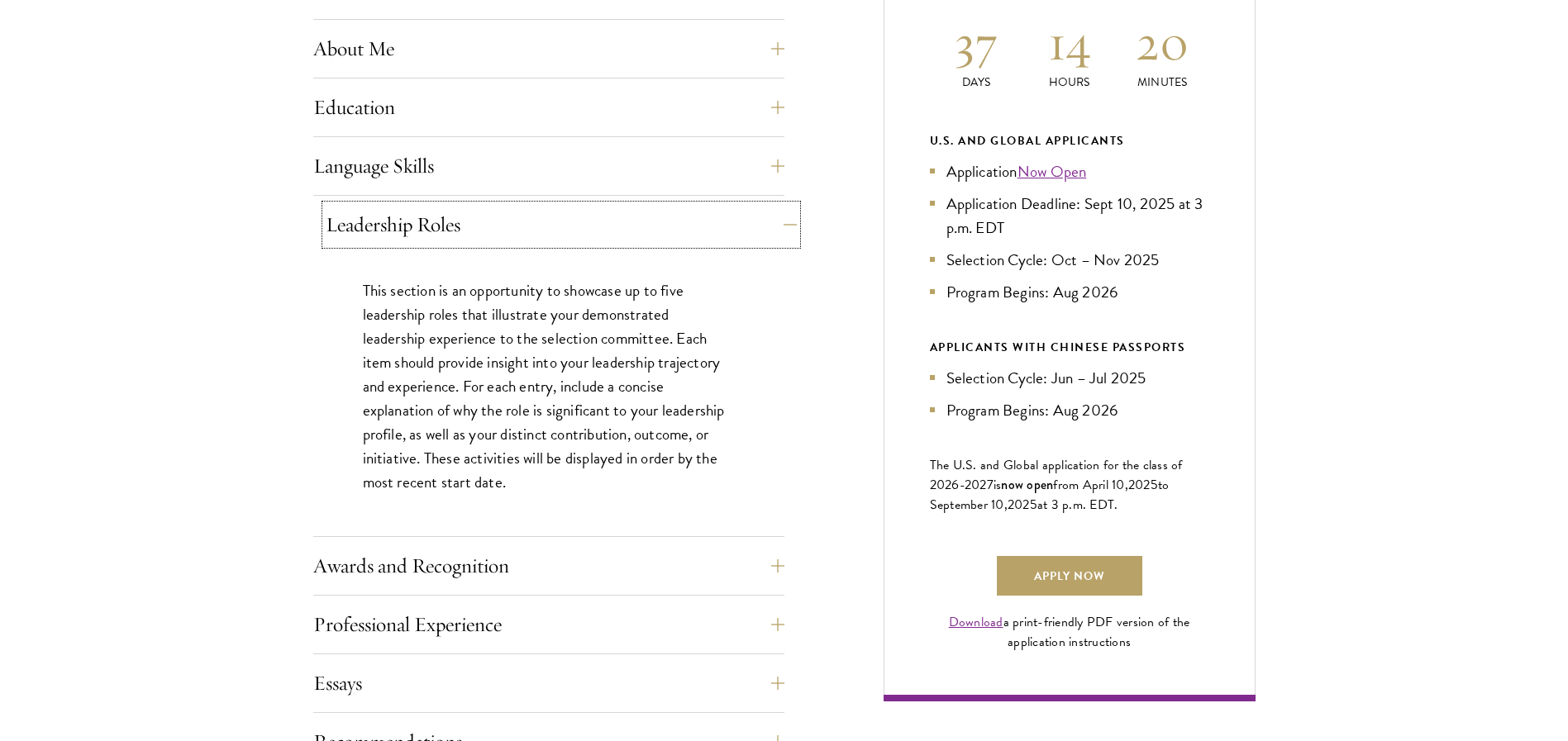 scroll, scrollTop: 924, scrollLeft: 0, axis: vertical 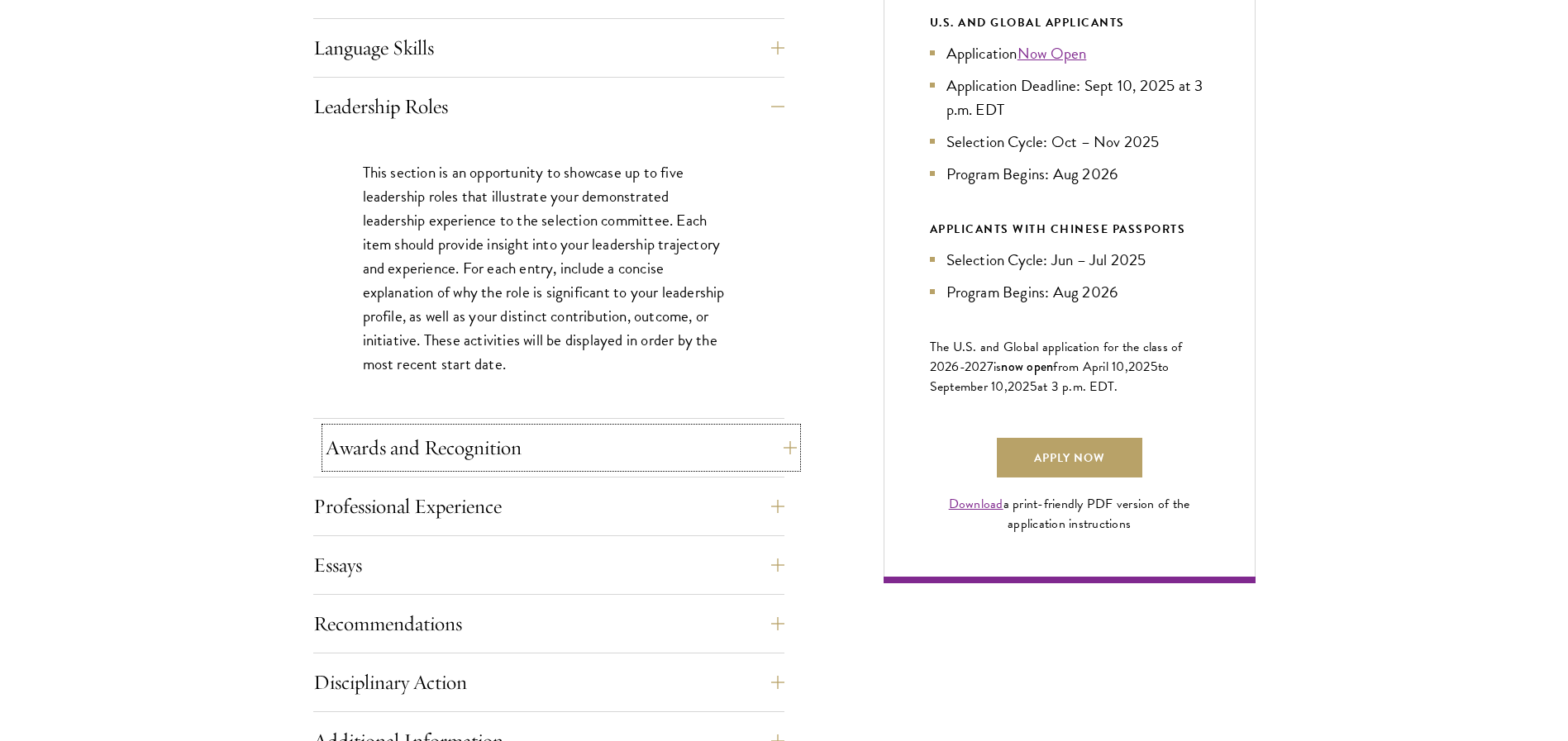 click on "Awards and Recognition" at bounding box center [561, 448] 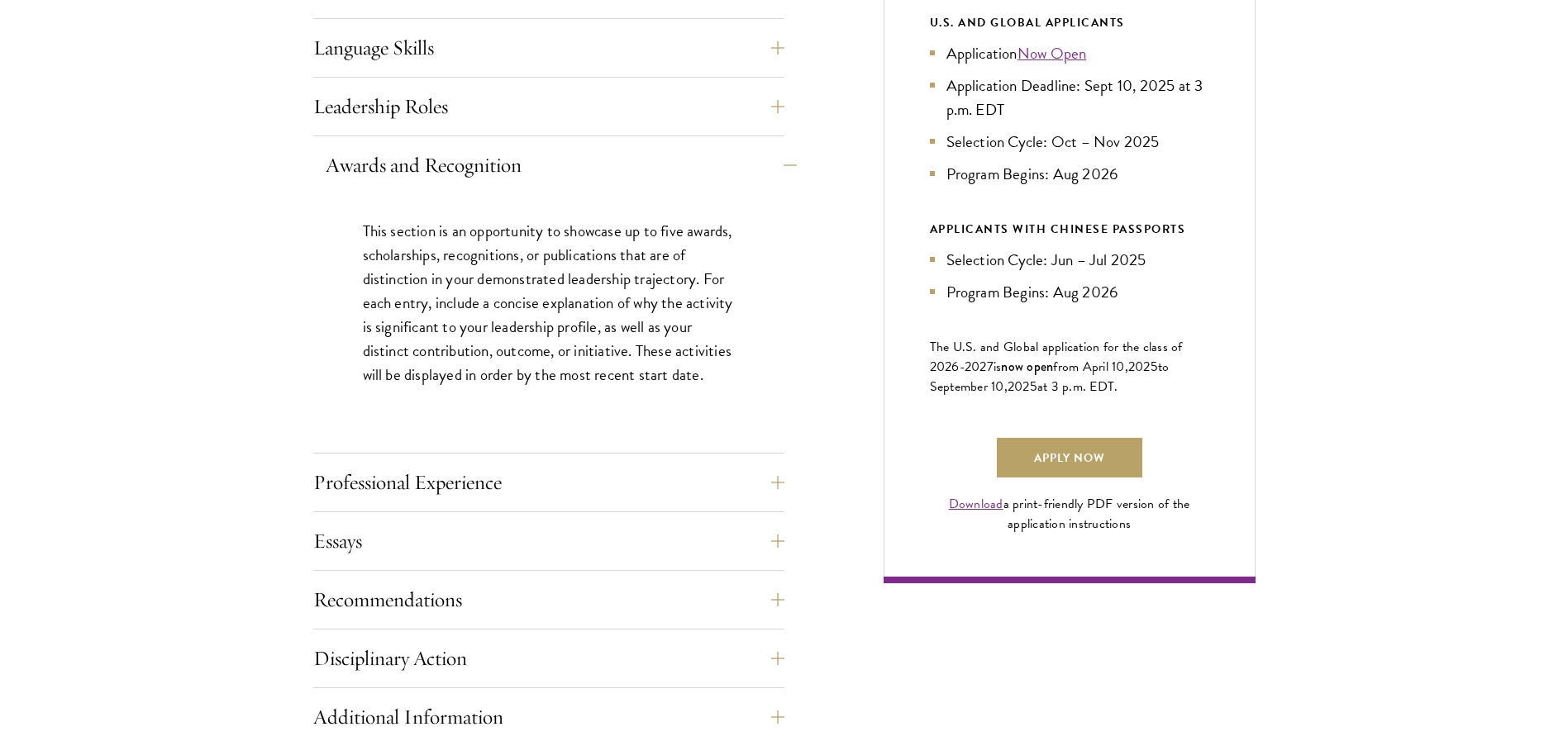 click on "Application Home Page
The online application form must be completed in English. All requirements must be submitted electronically; we do not accept materials via email or mail.
To begin, create an account to start a new application. The email address provided to create your account will be used for all correspondence about your admissions status. After creating an account, a system-generated email will be sent to you with a temporary PIN to activate your account. If you do not receive this email immediately, check your spam/junk folders. Add  admissions@schwarzmanscholars.org  to your safe senders list.
Once you have created an account, click “Start New Application” to begin your application. You do not have to complete your application in one sitting; you may access and continue your work as frequently as needed before final submission. To save your work, click on the “Continue” button.
Personal Information
About Me" at bounding box center [549, 387] 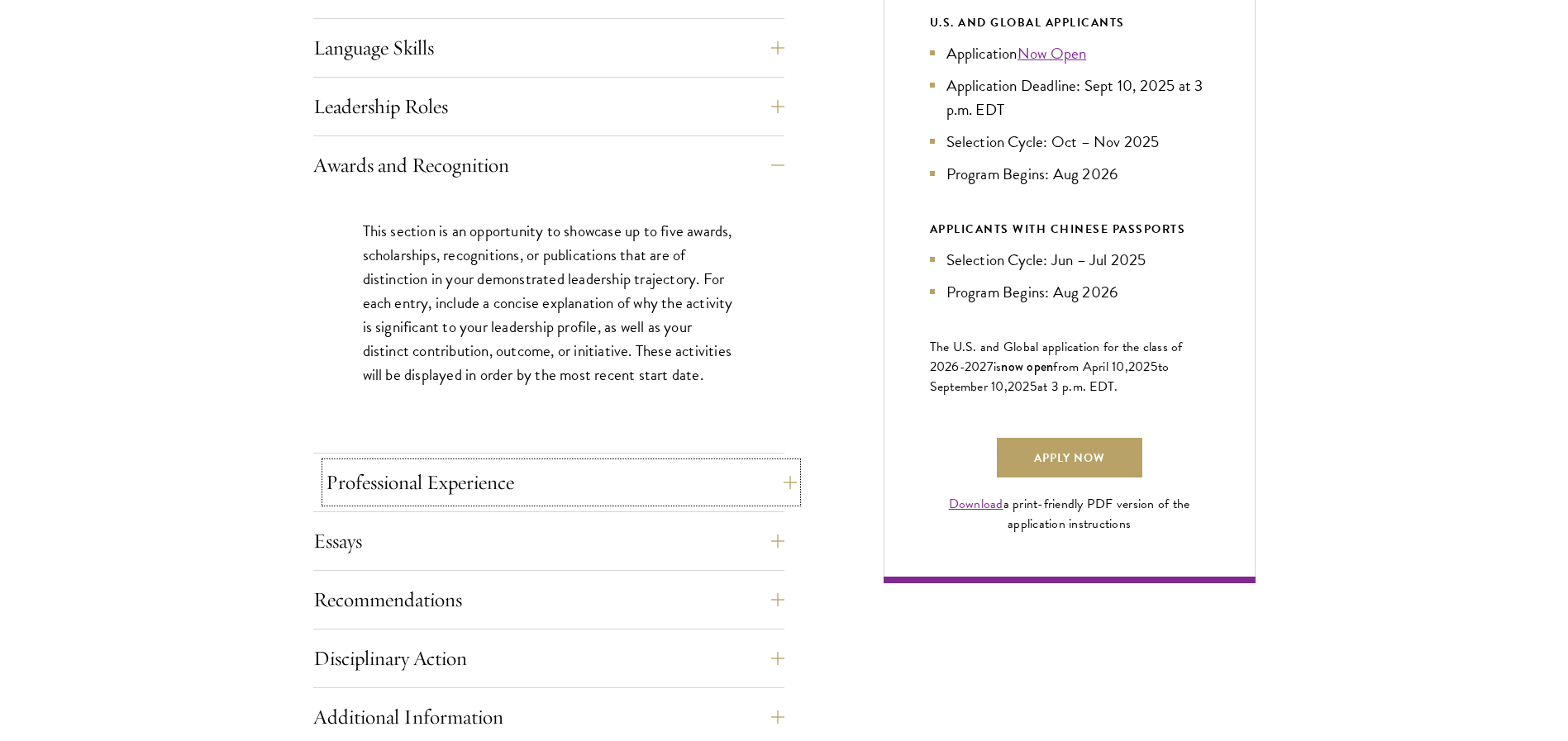 click on "Professional Experience" at bounding box center [561, 482] 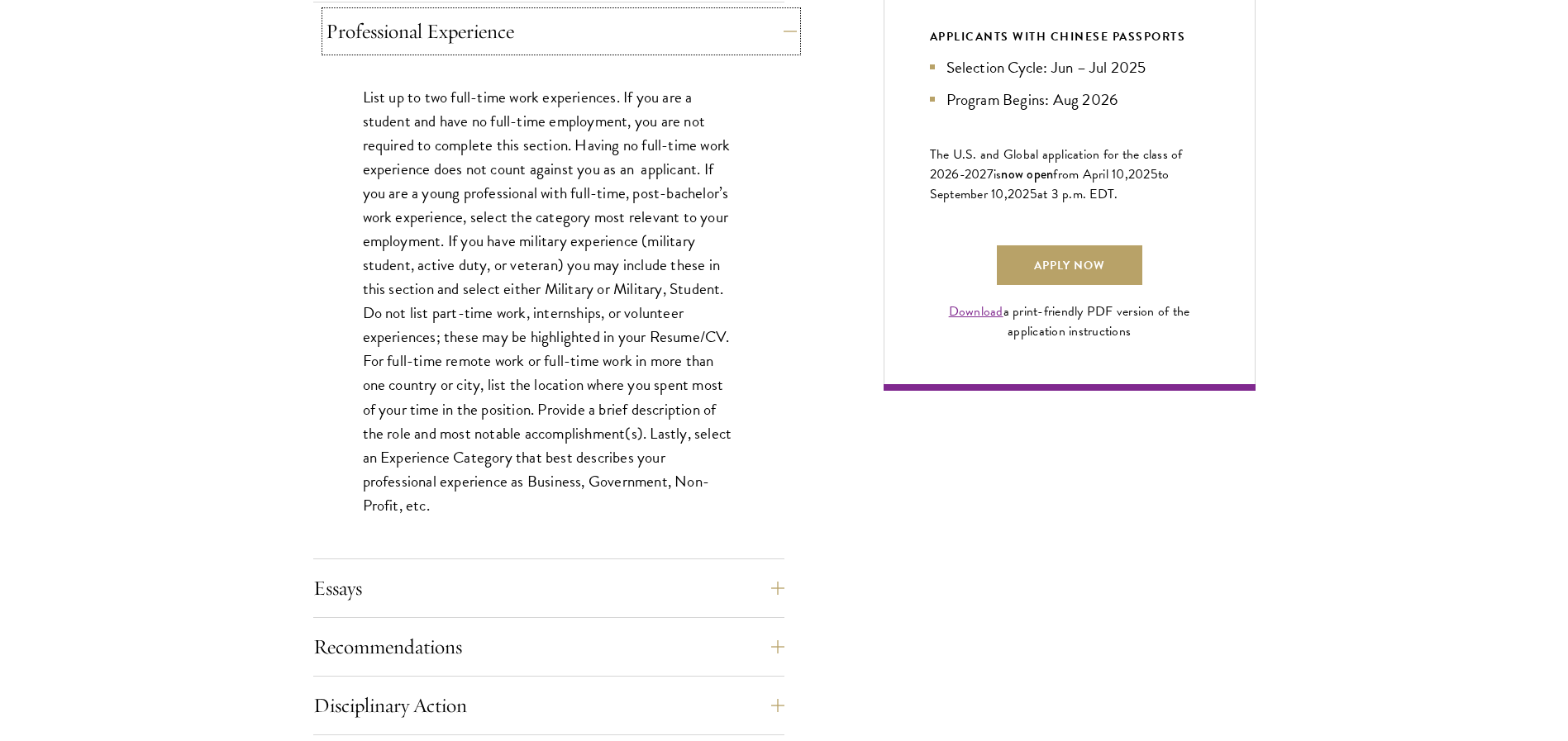 scroll, scrollTop: 1172, scrollLeft: 0, axis: vertical 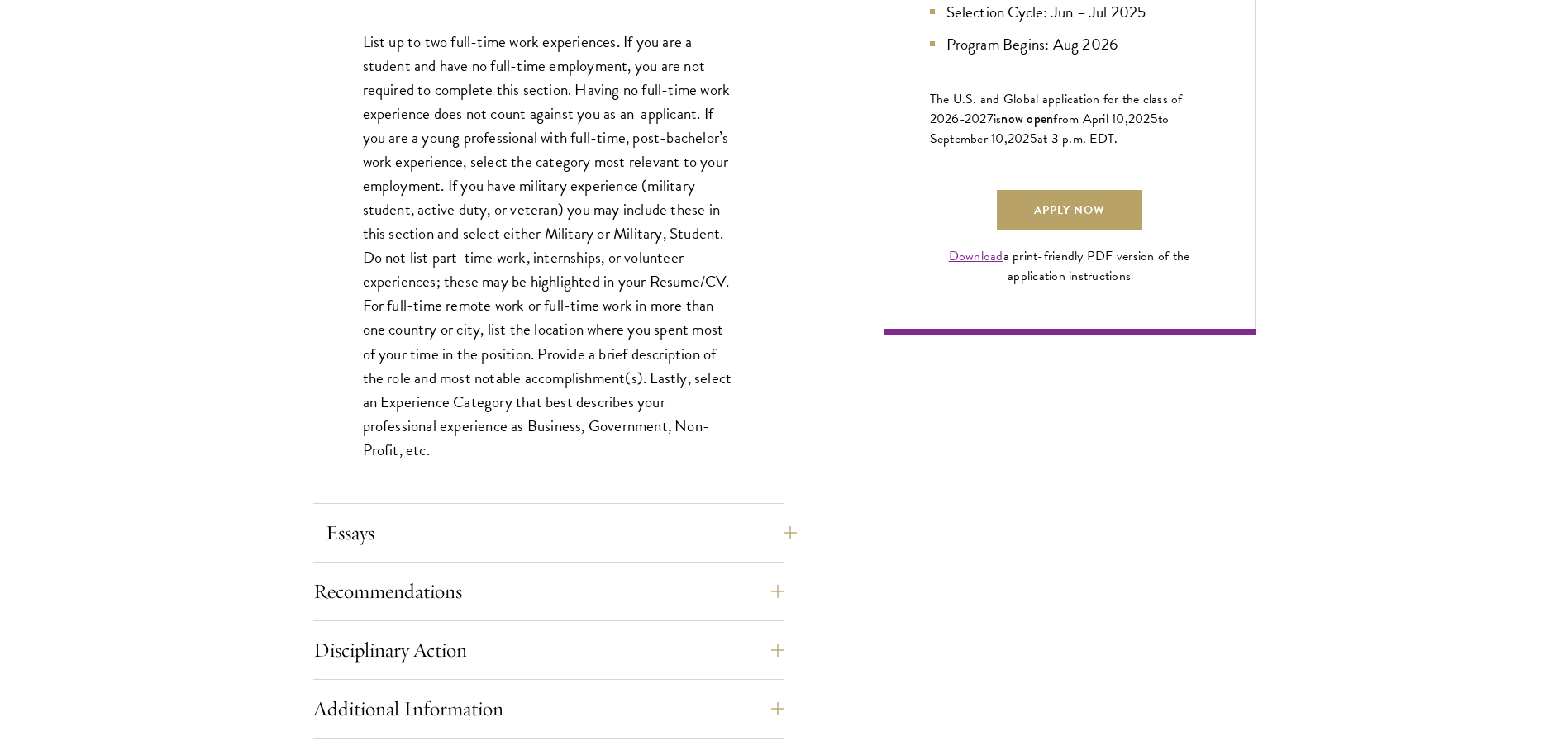 type 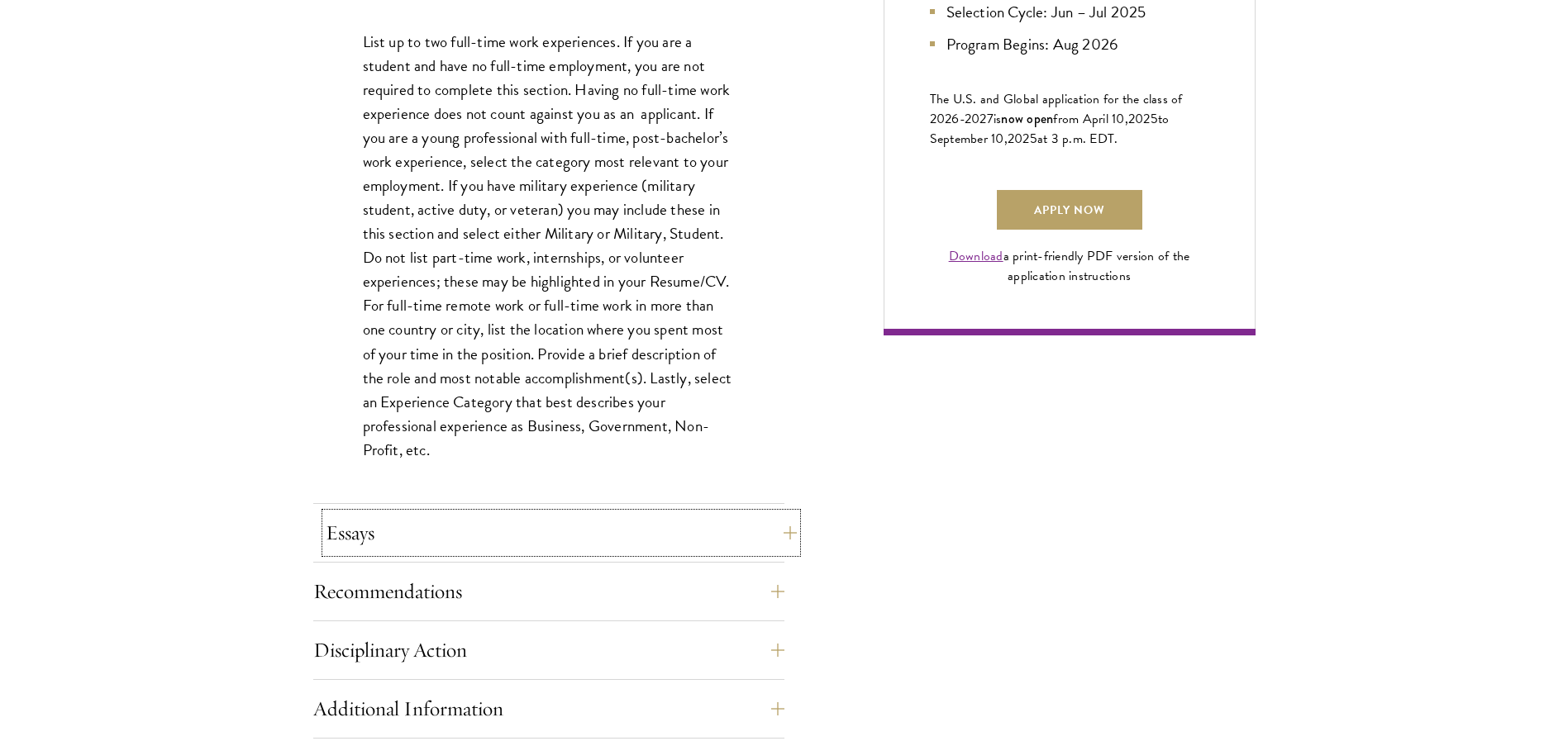 click on "Essays" at bounding box center (561, 533) 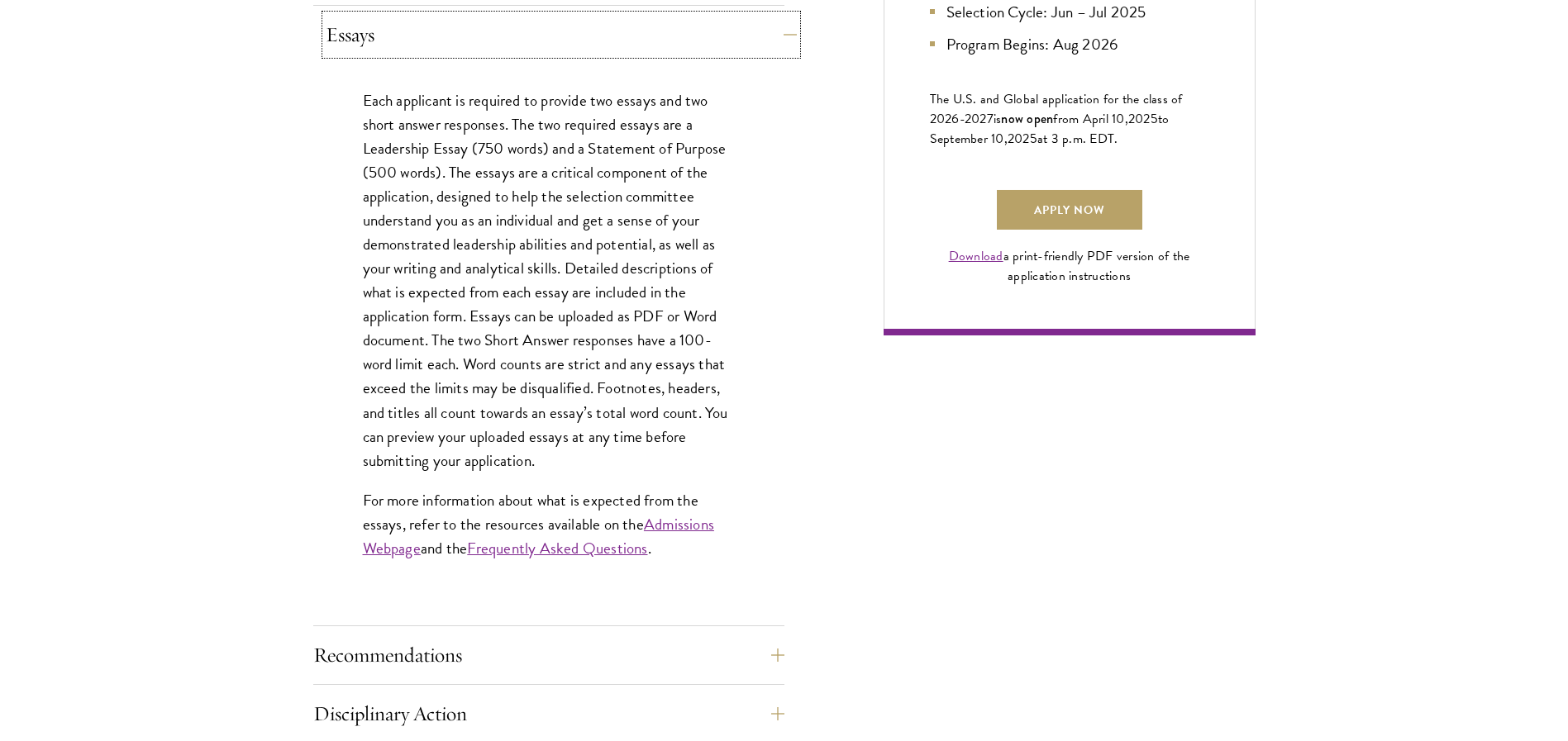 type 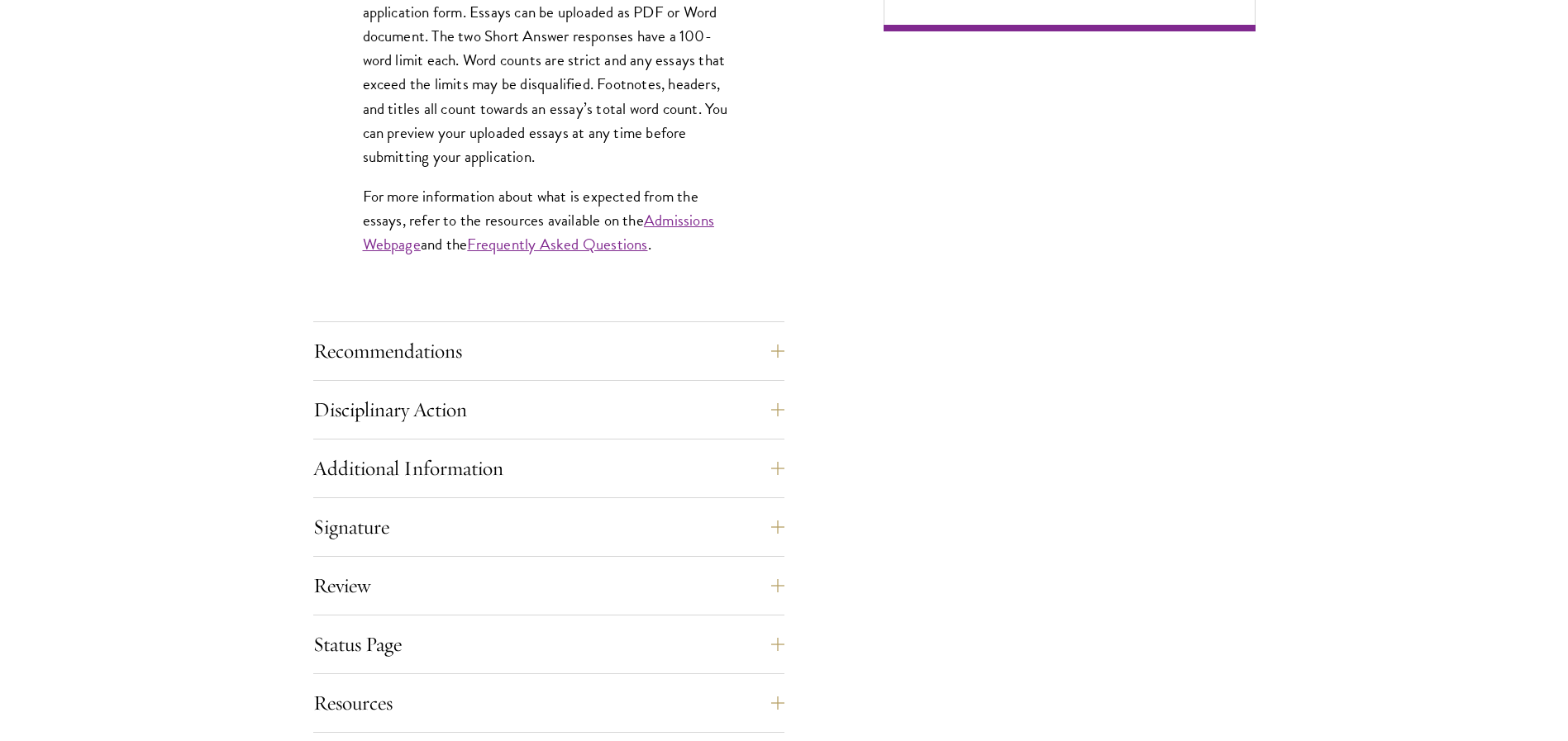 scroll, scrollTop: 1477, scrollLeft: 0, axis: vertical 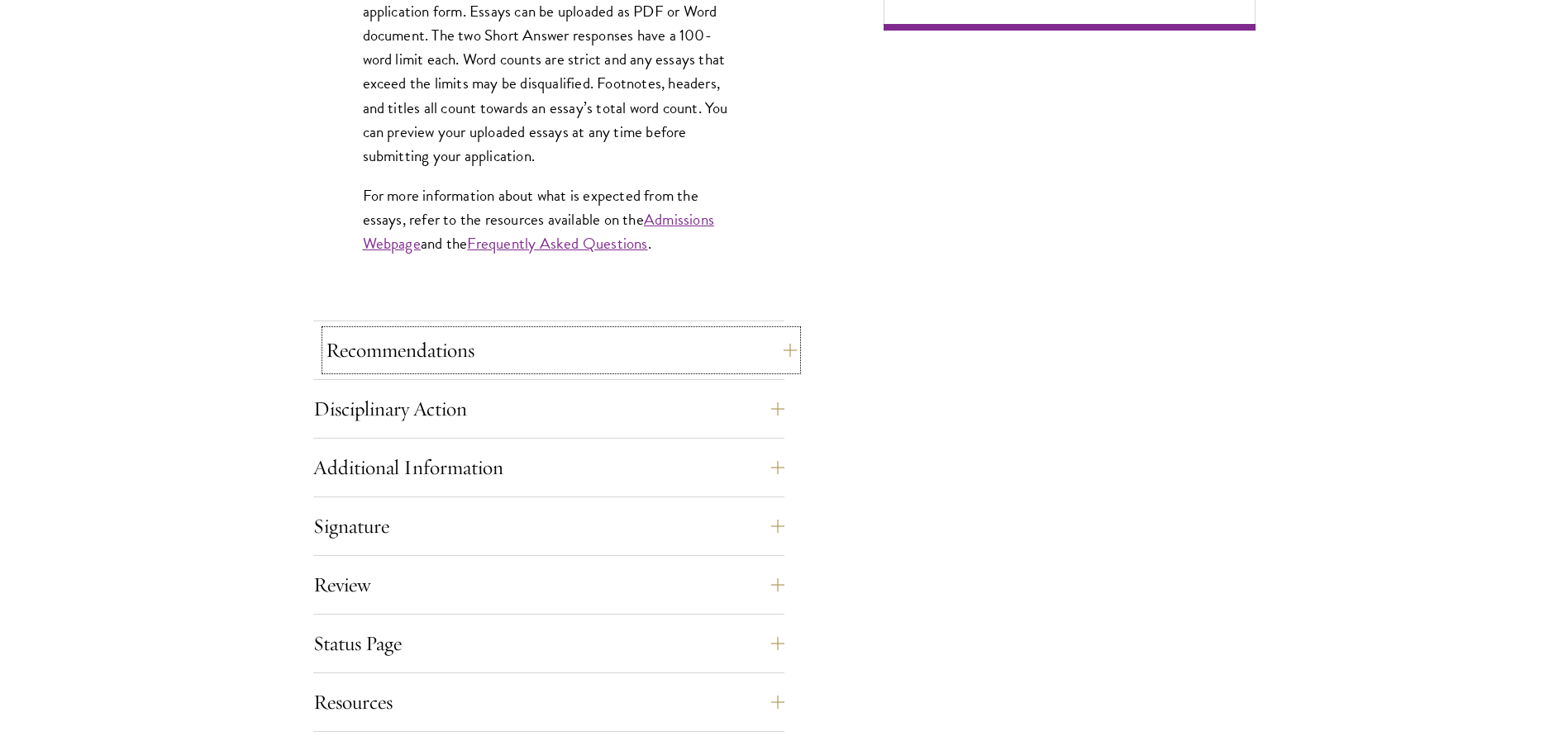 click on "Recommendations" at bounding box center [561, 350] 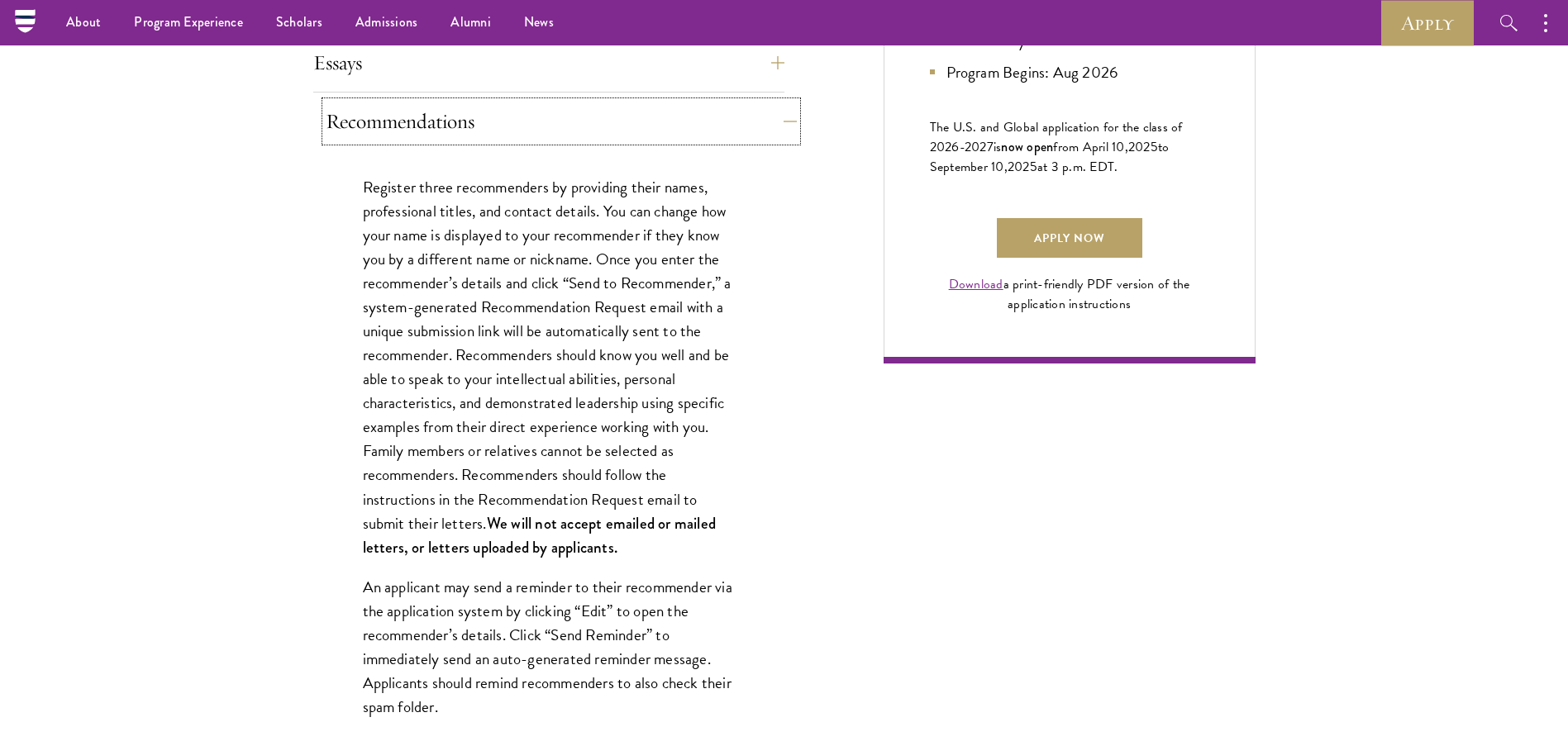 scroll, scrollTop: 1105, scrollLeft: 0, axis: vertical 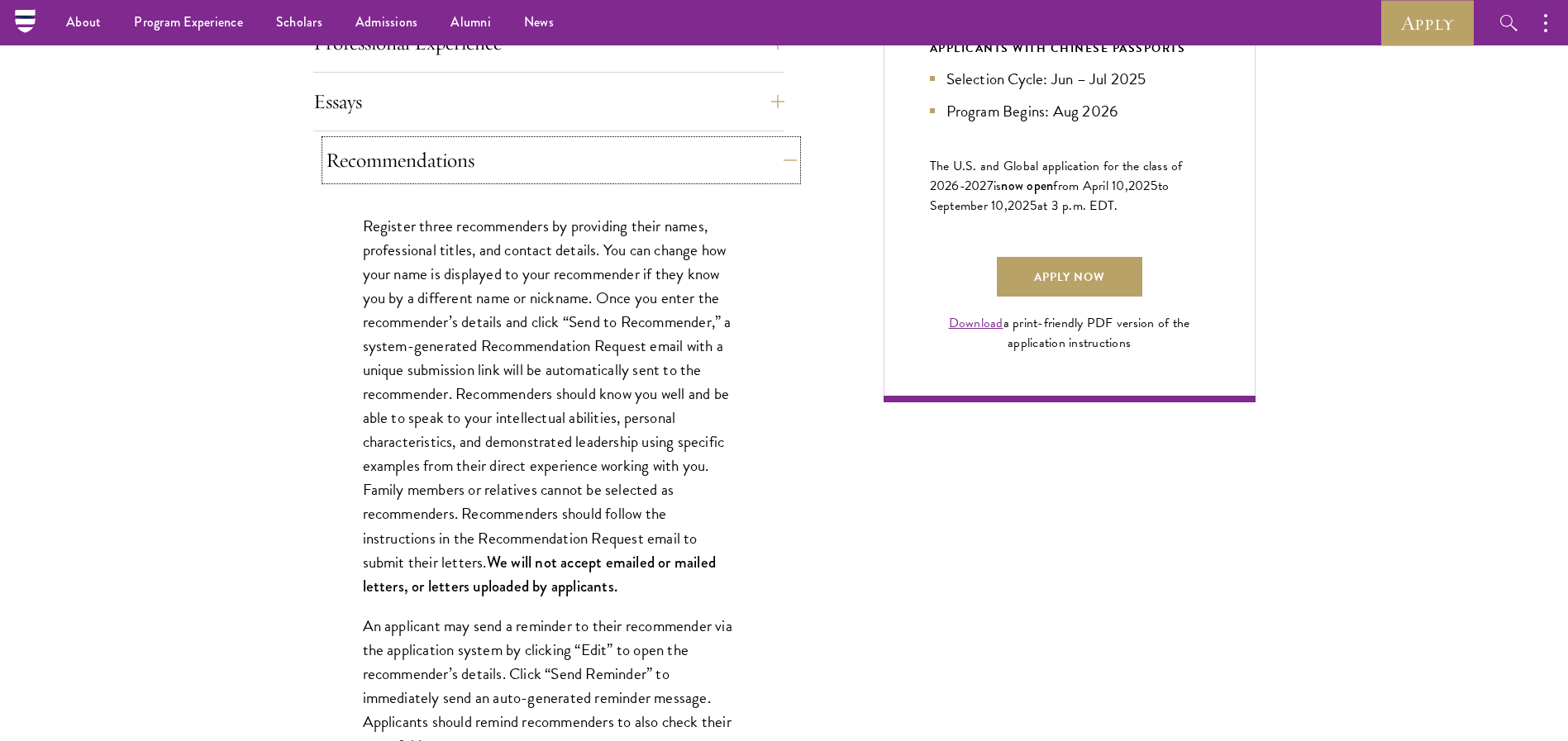 type 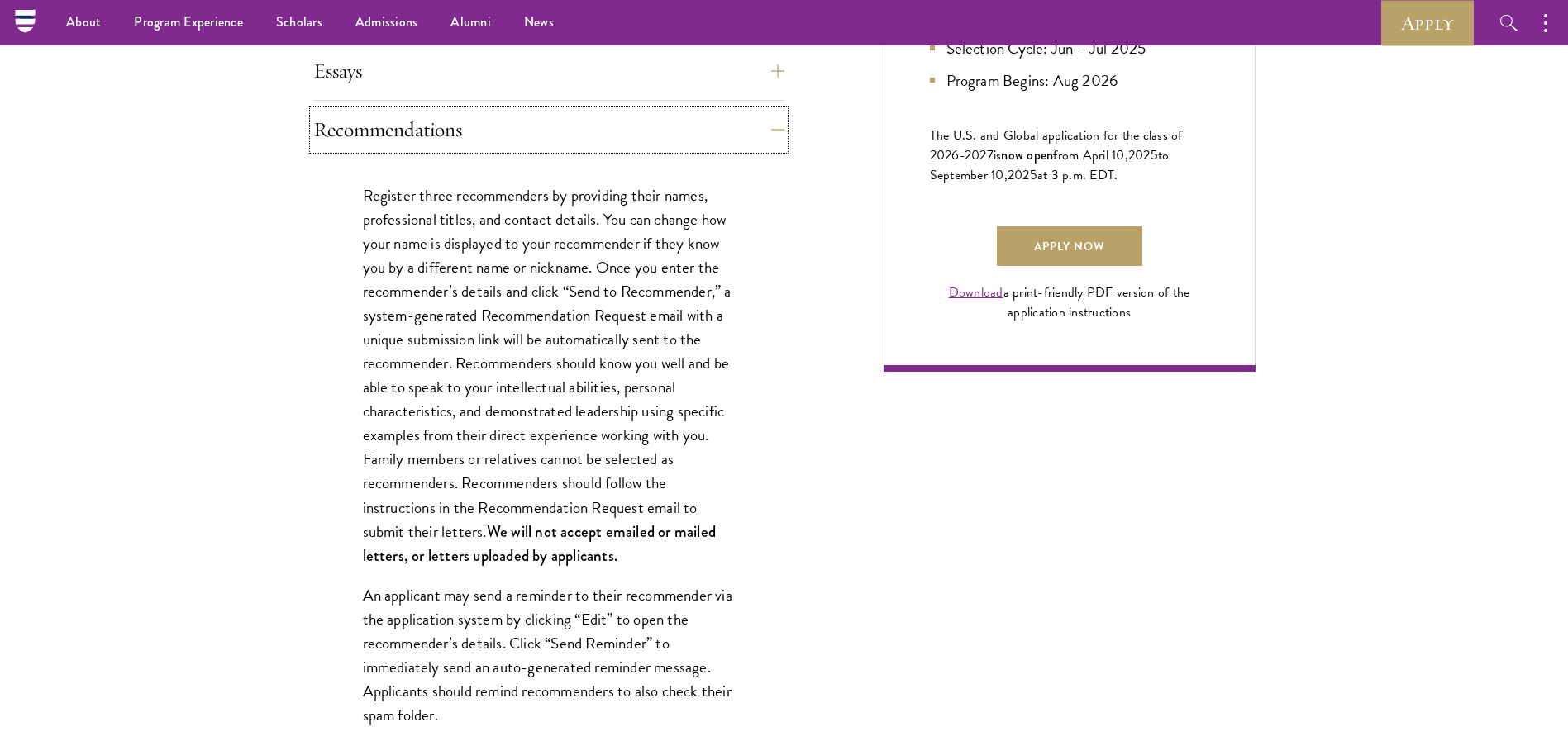 scroll, scrollTop: 1105, scrollLeft: 0, axis: vertical 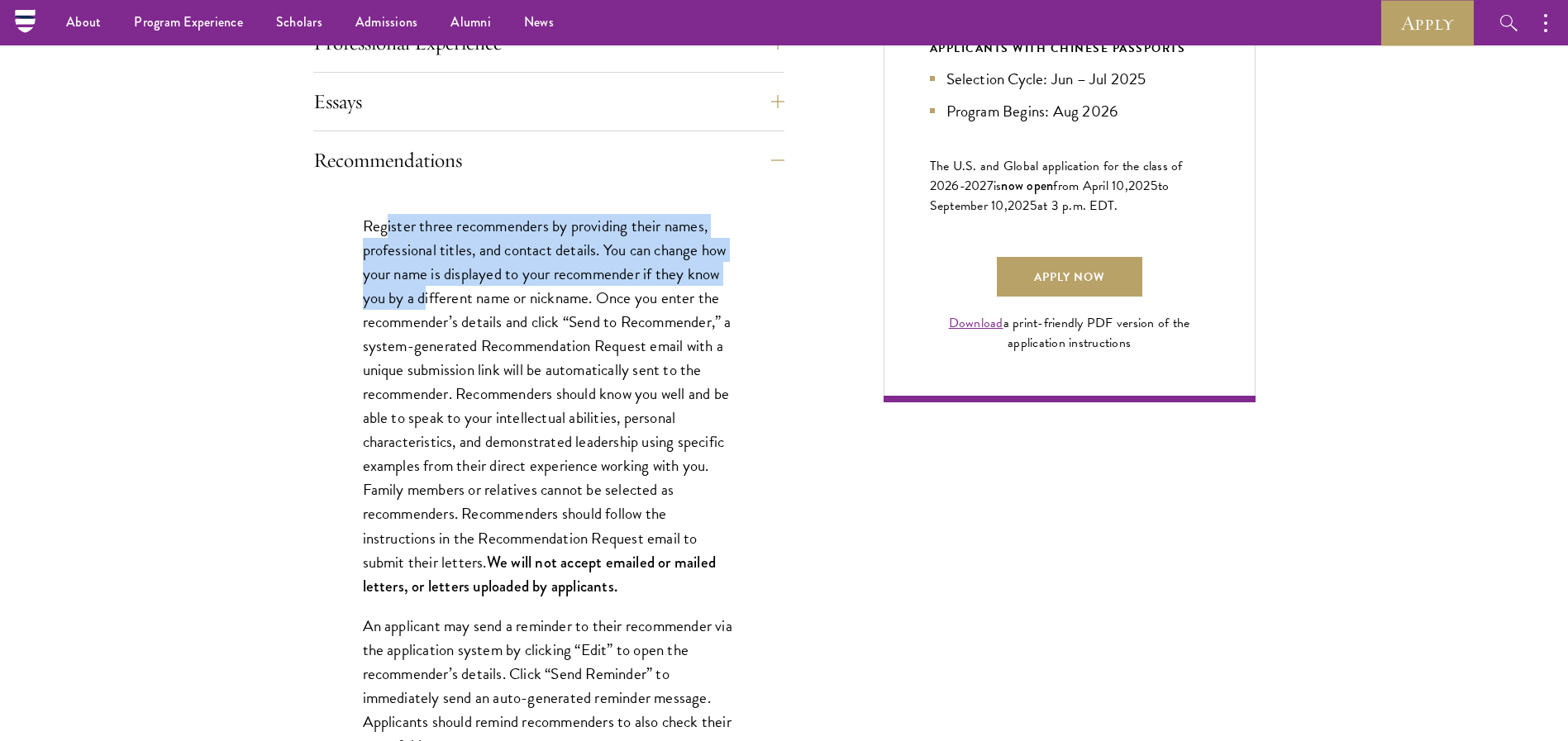 drag, startPoint x: 384, startPoint y: 228, endPoint x: 422, endPoint y: 294, distance: 76.15773 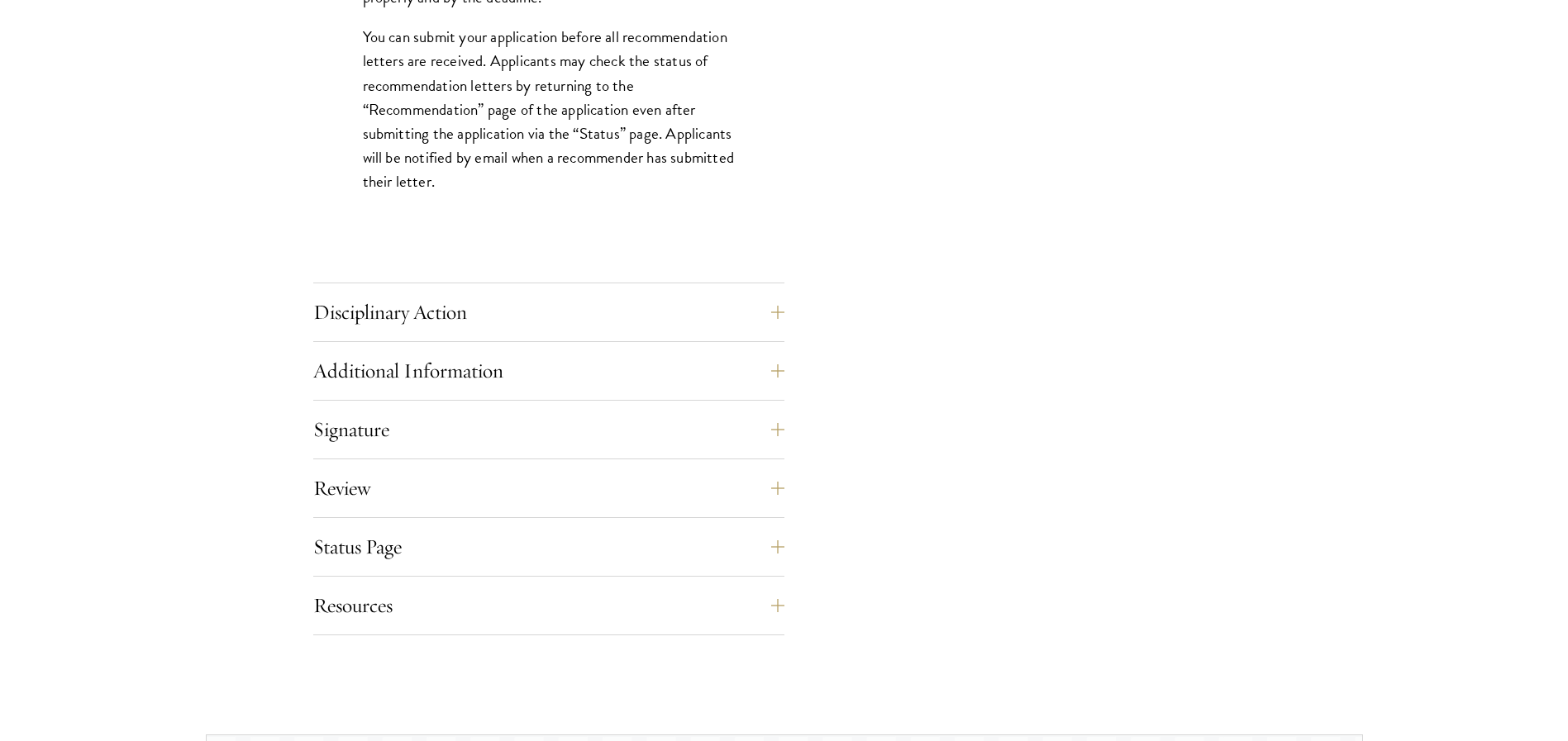 scroll, scrollTop: 2468, scrollLeft: 0, axis: vertical 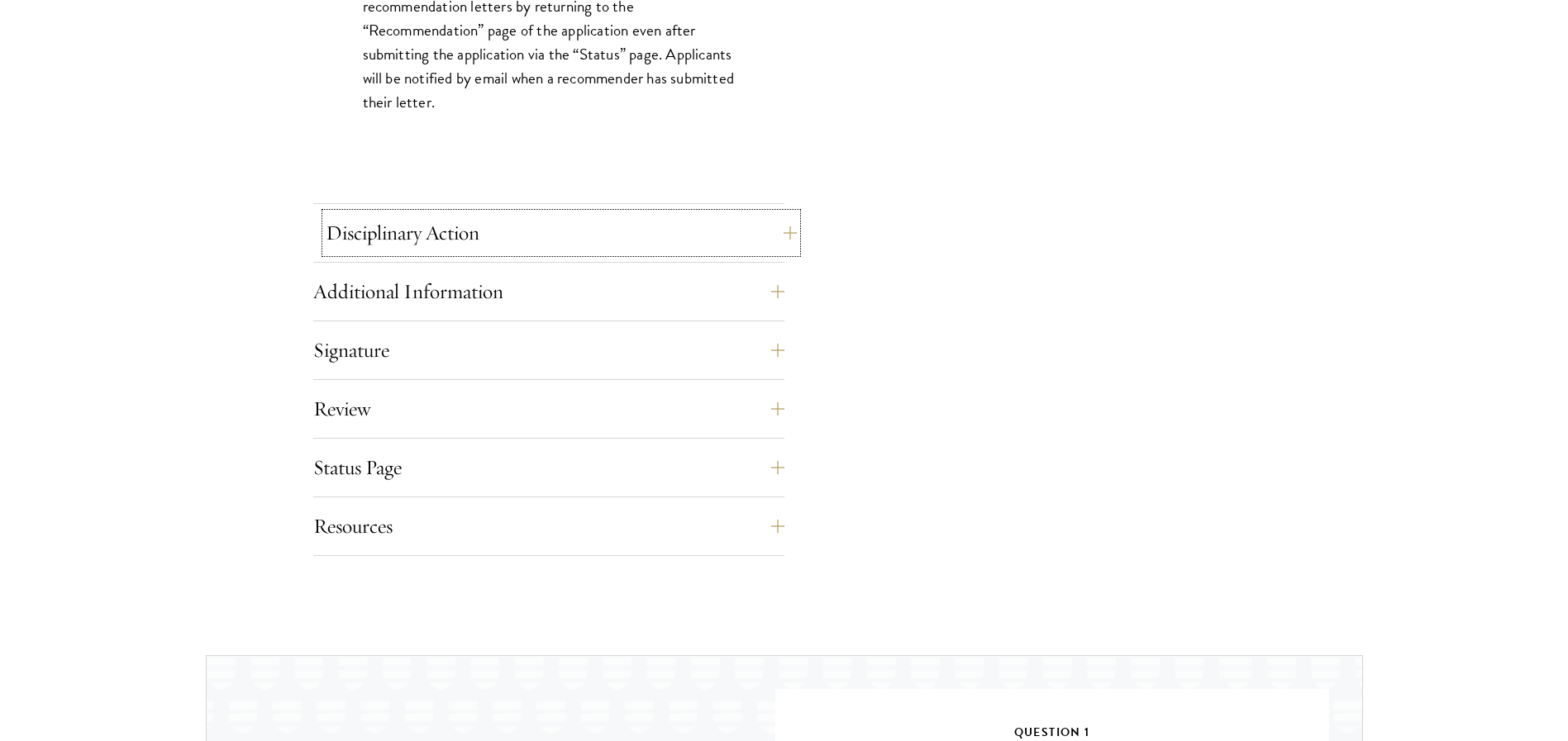 click on "Disciplinary Action" at bounding box center [561, 233] 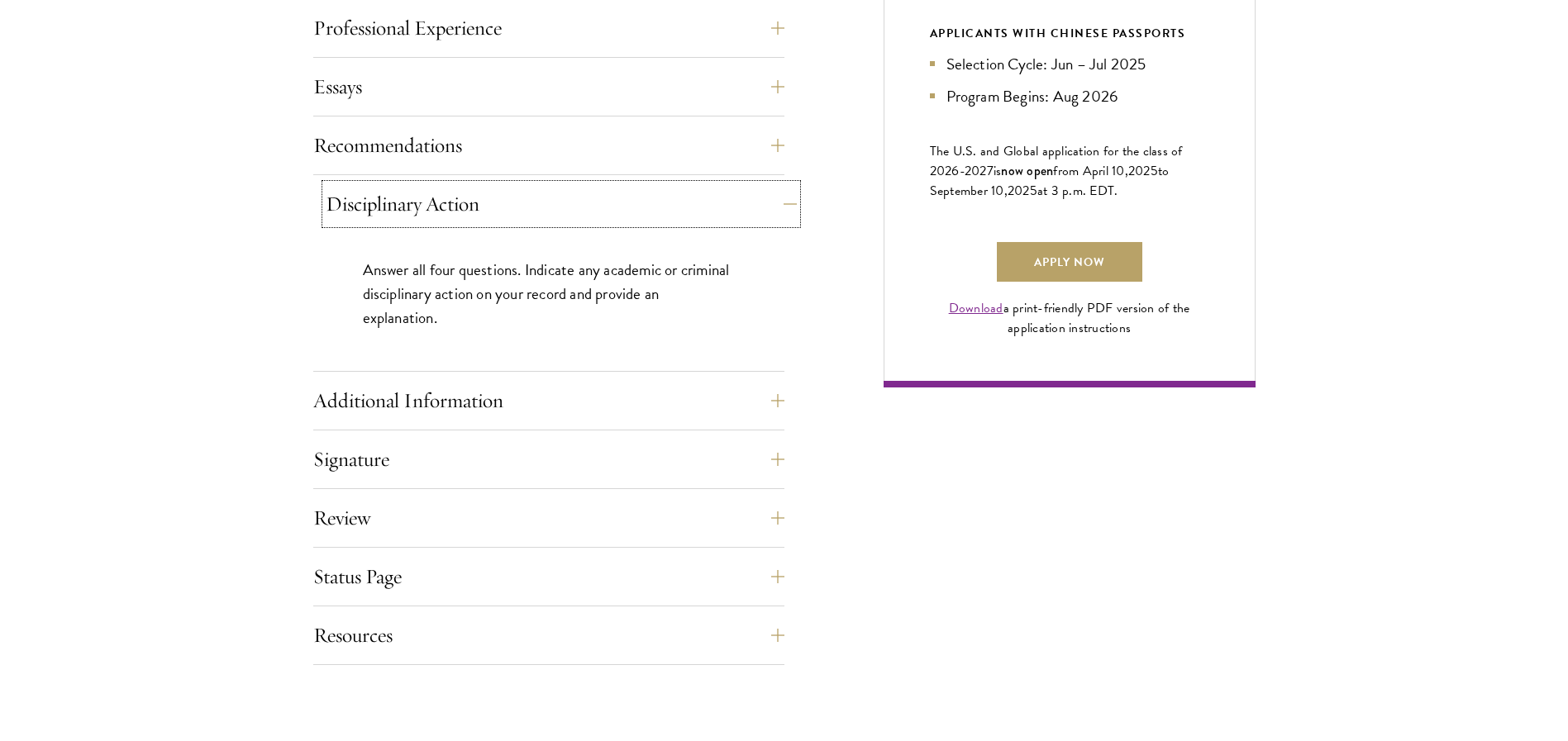 scroll, scrollTop: 1229, scrollLeft: 0, axis: vertical 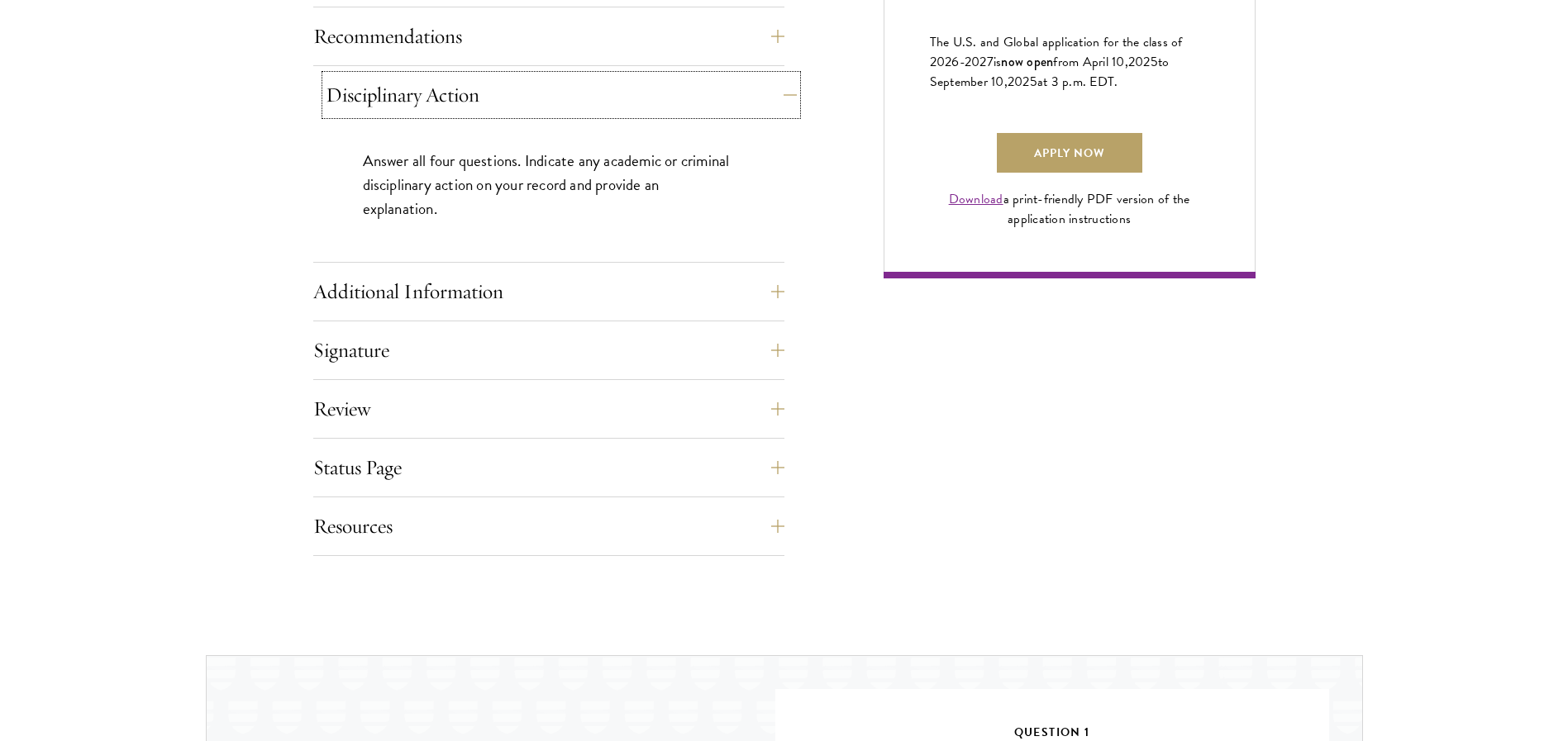 click on "Disciplinary Action" at bounding box center [561, 95] 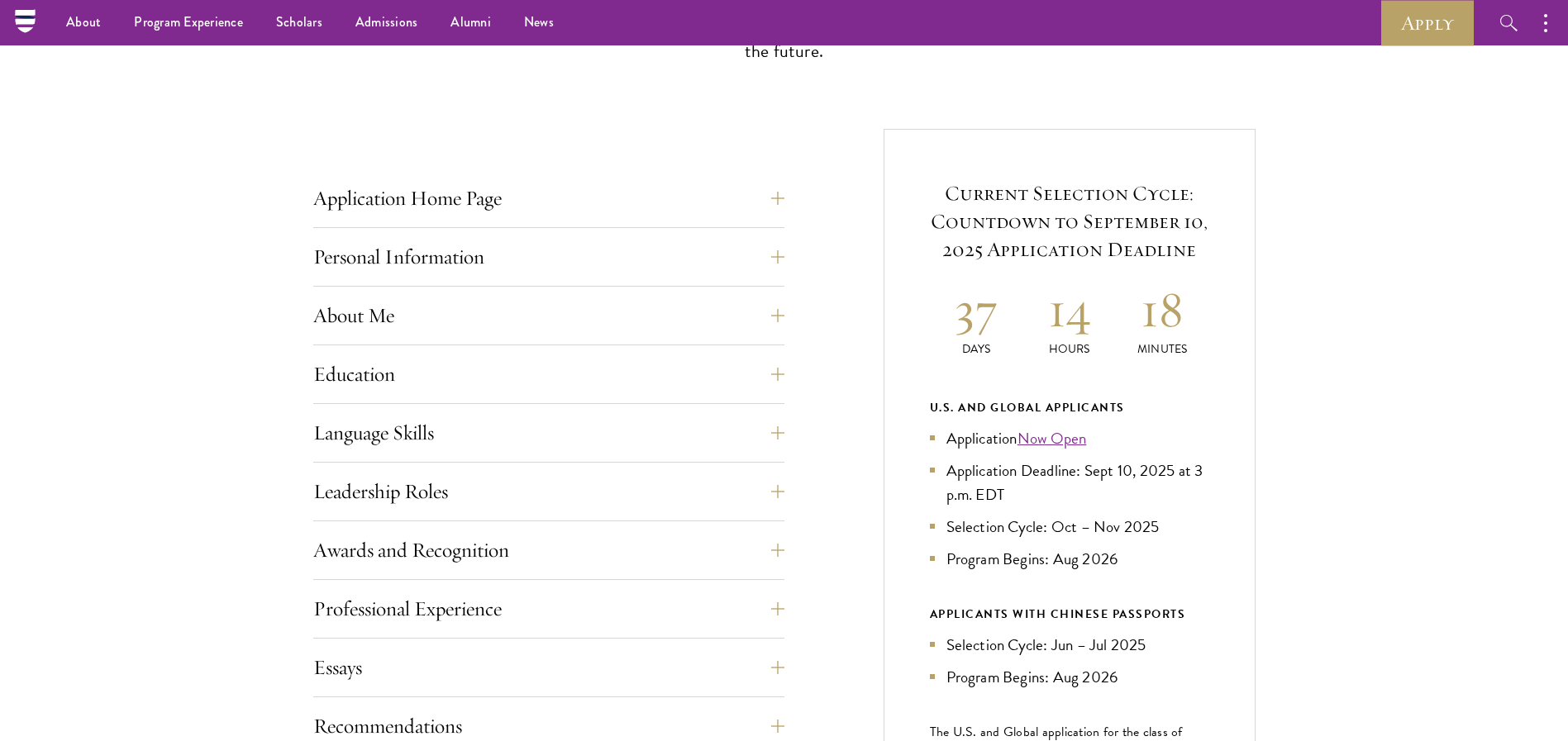 scroll, scrollTop: 486, scrollLeft: 0, axis: vertical 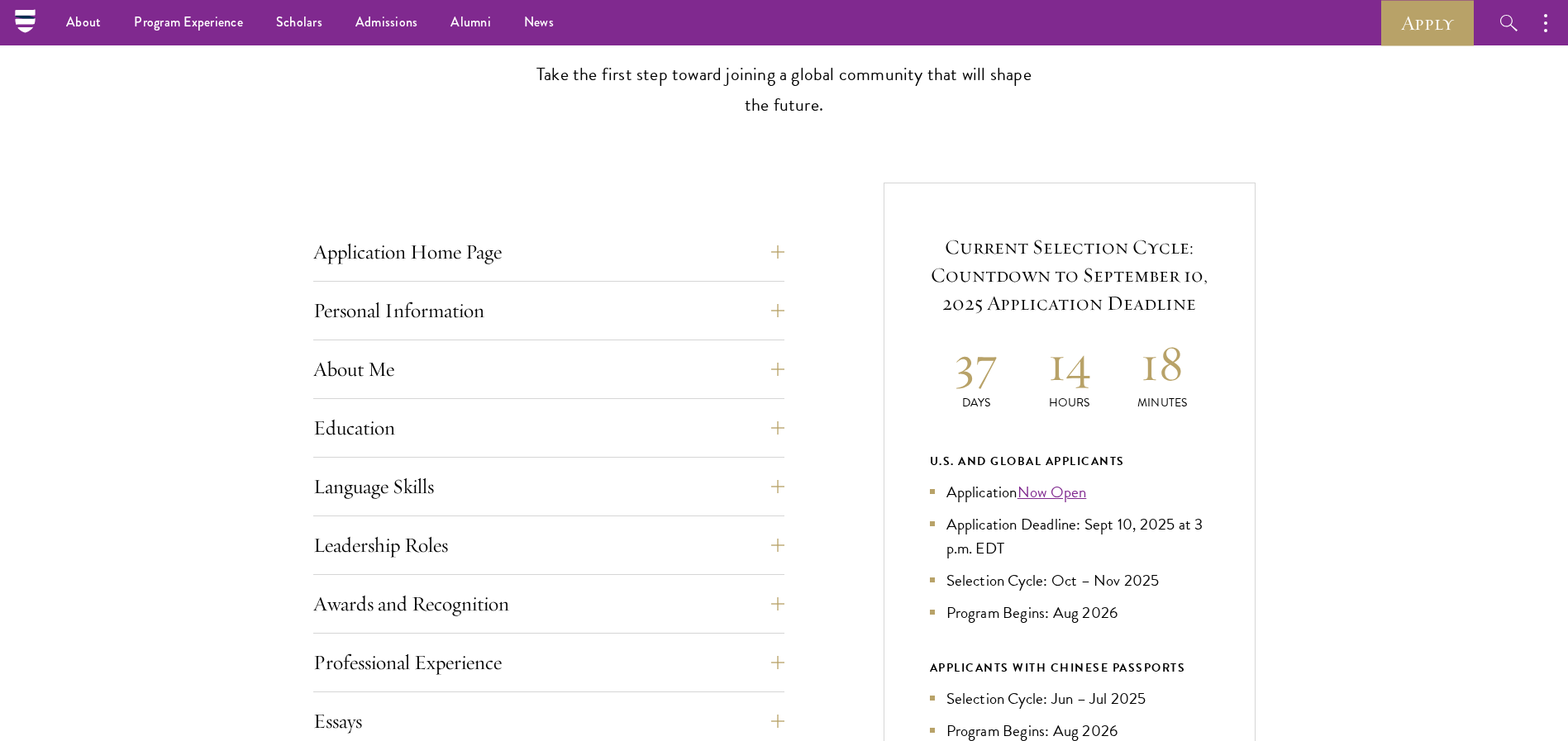 type 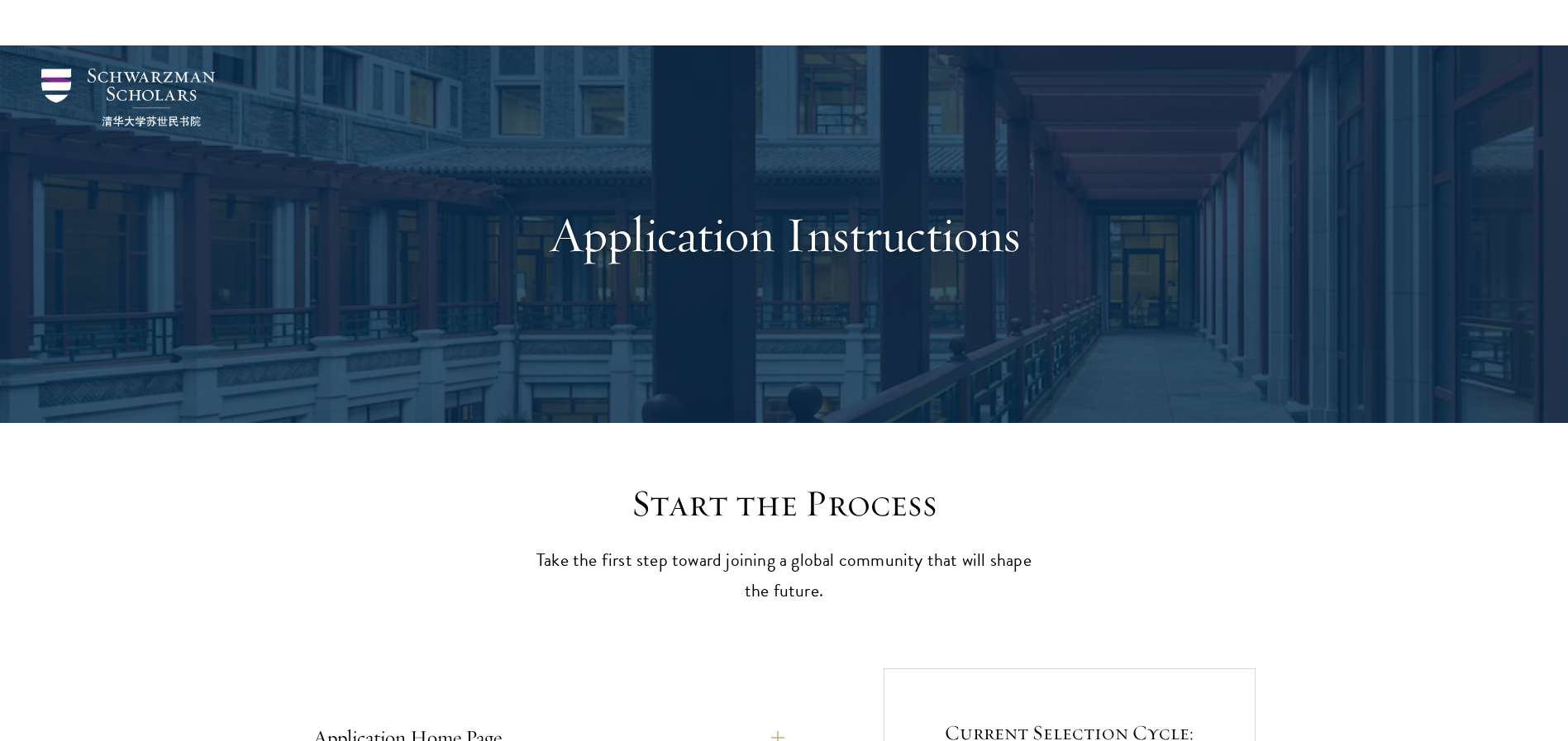 scroll, scrollTop: 372, scrollLeft: 0, axis: vertical 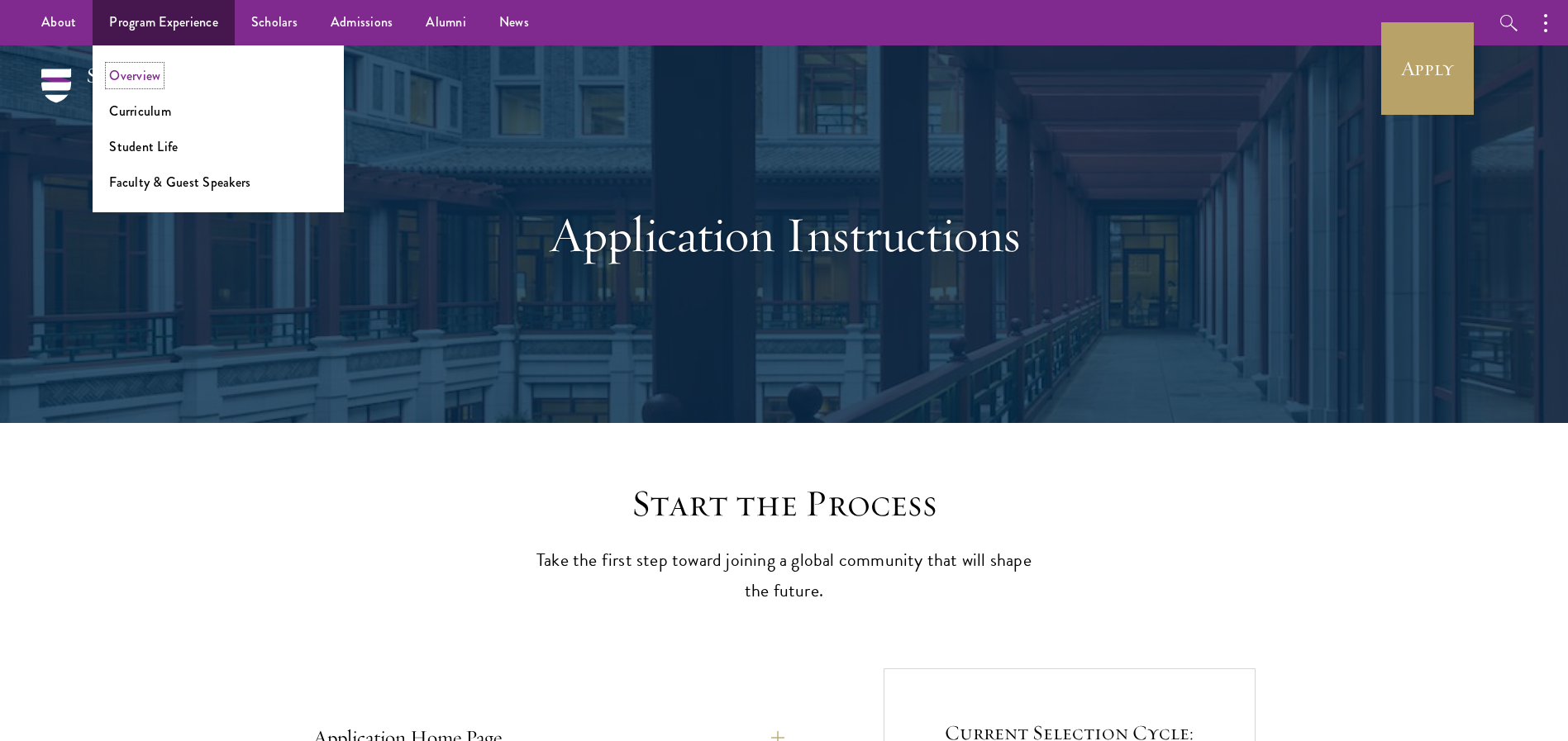 click on "Overview" at bounding box center (135, 75) 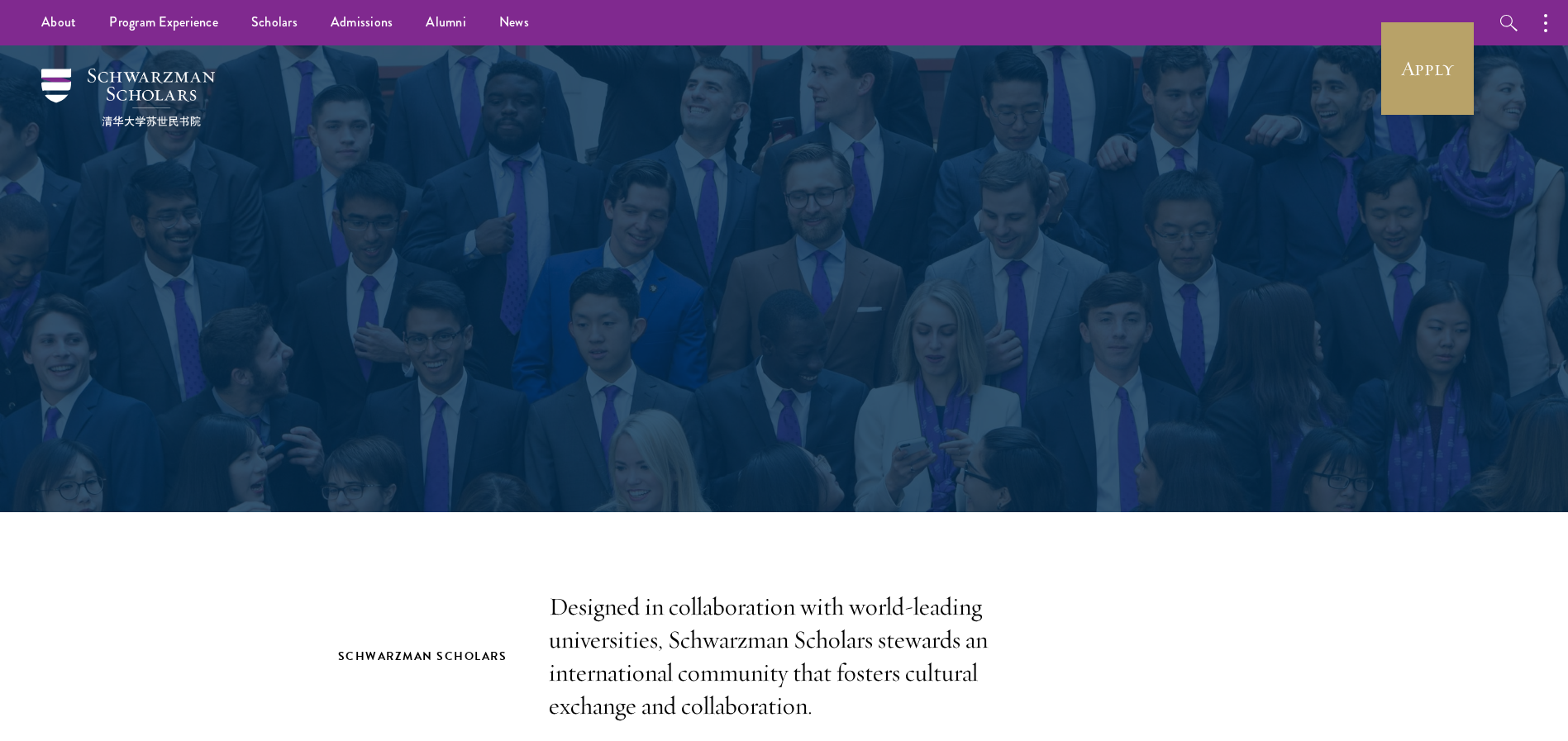 scroll, scrollTop: 0, scrollLeft: 0, axis: both 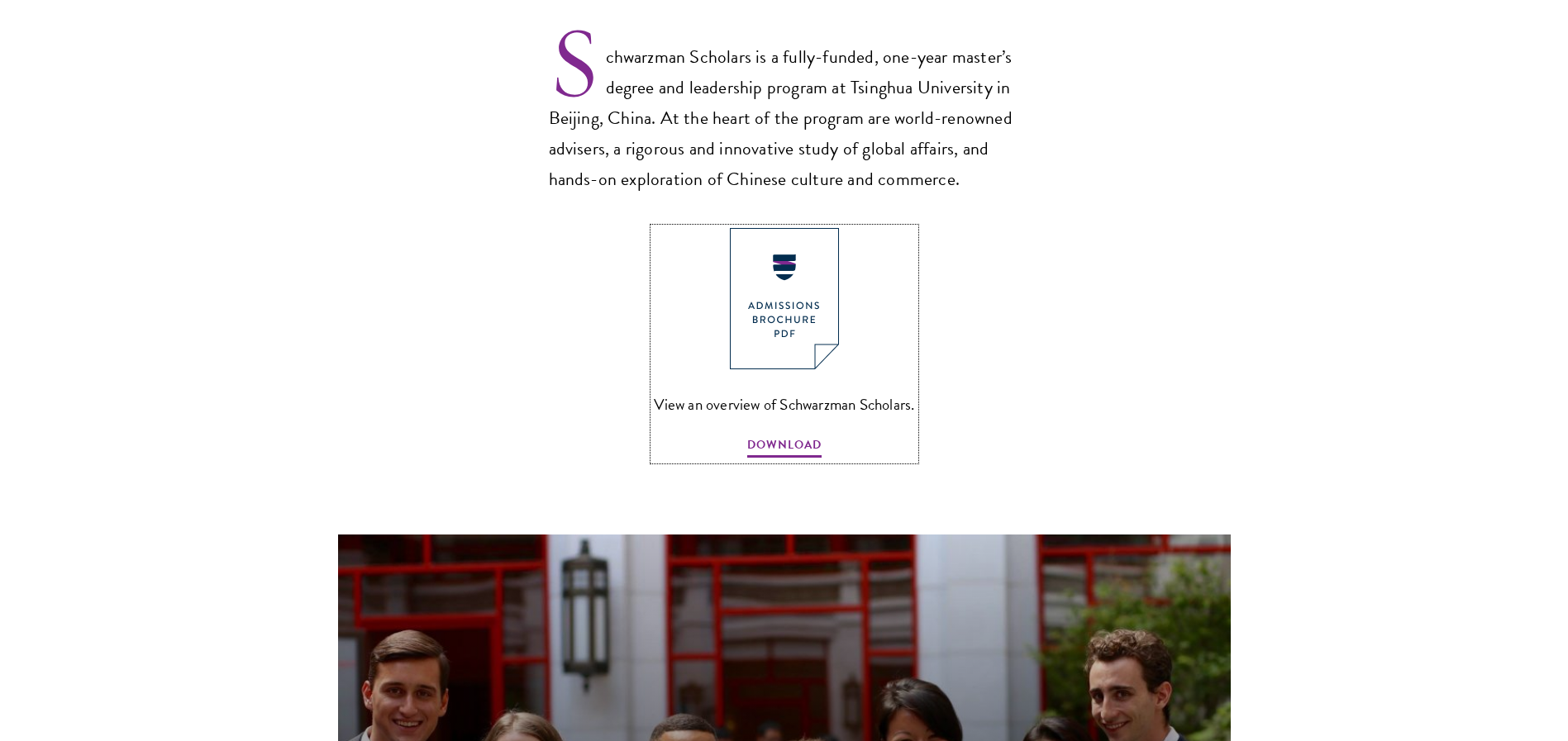 click at bounding box center [784, 298] 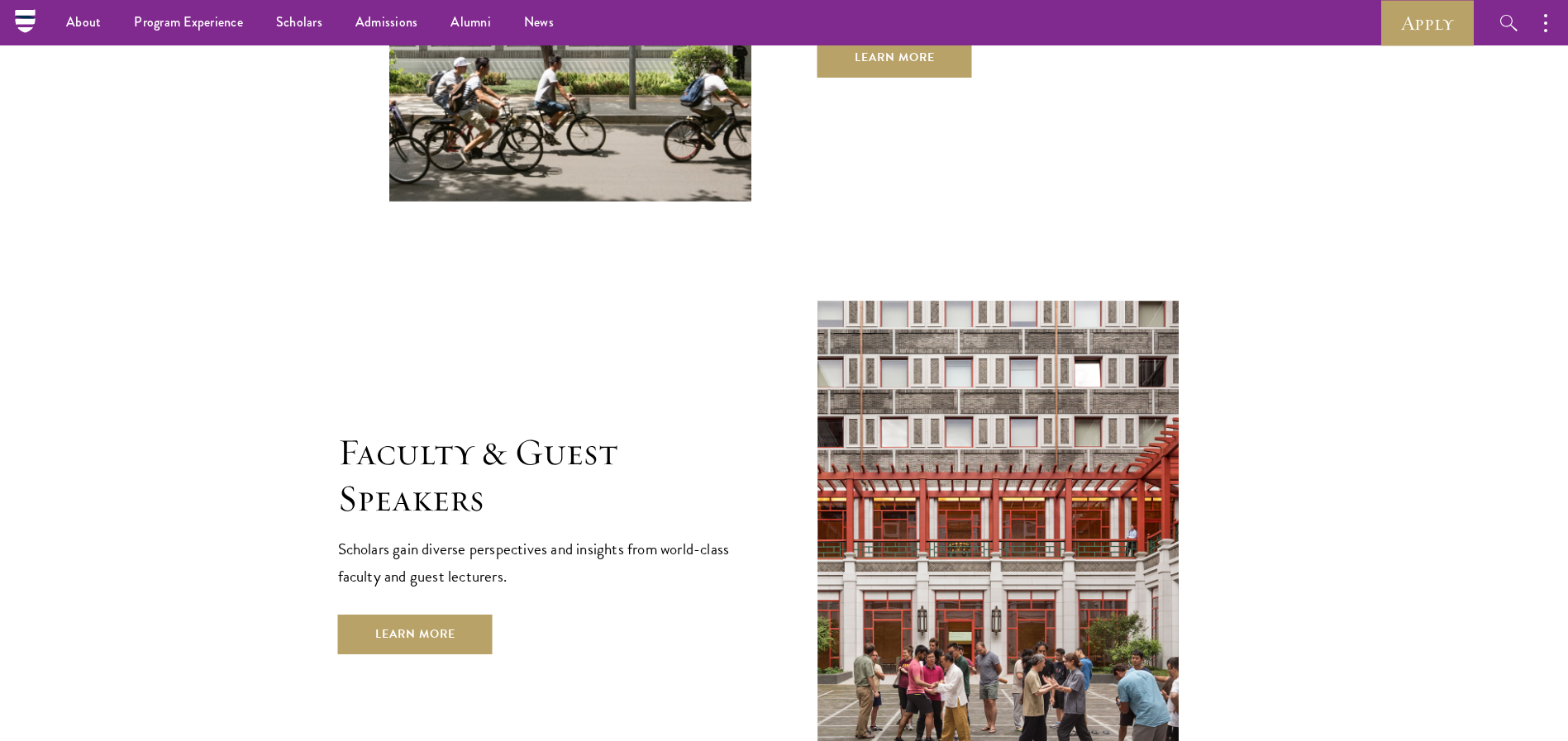 scroll, scrollTop: 5576, scrollLeft: 0, axis: vertical 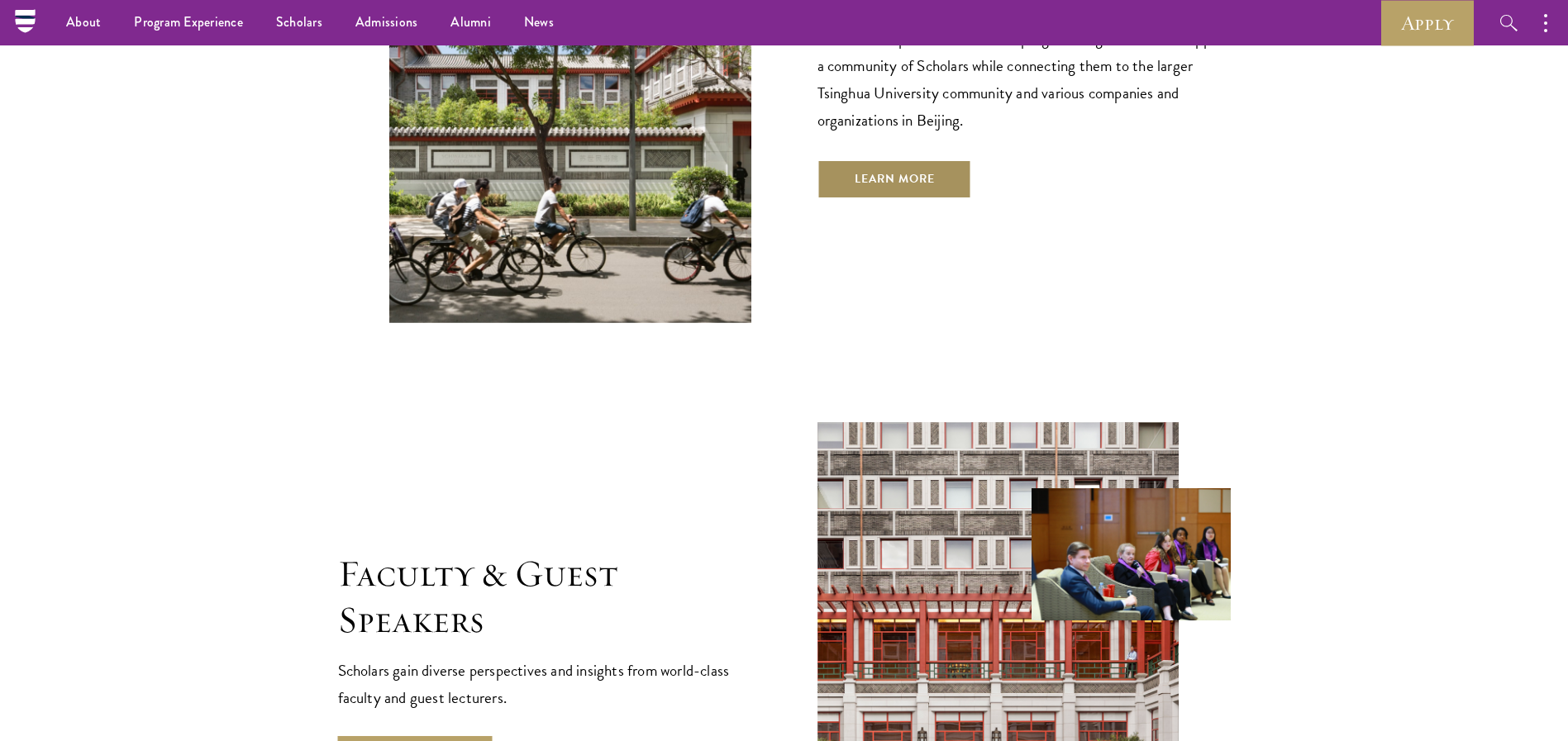click on "Learn More" at bounding box center (894, 179) 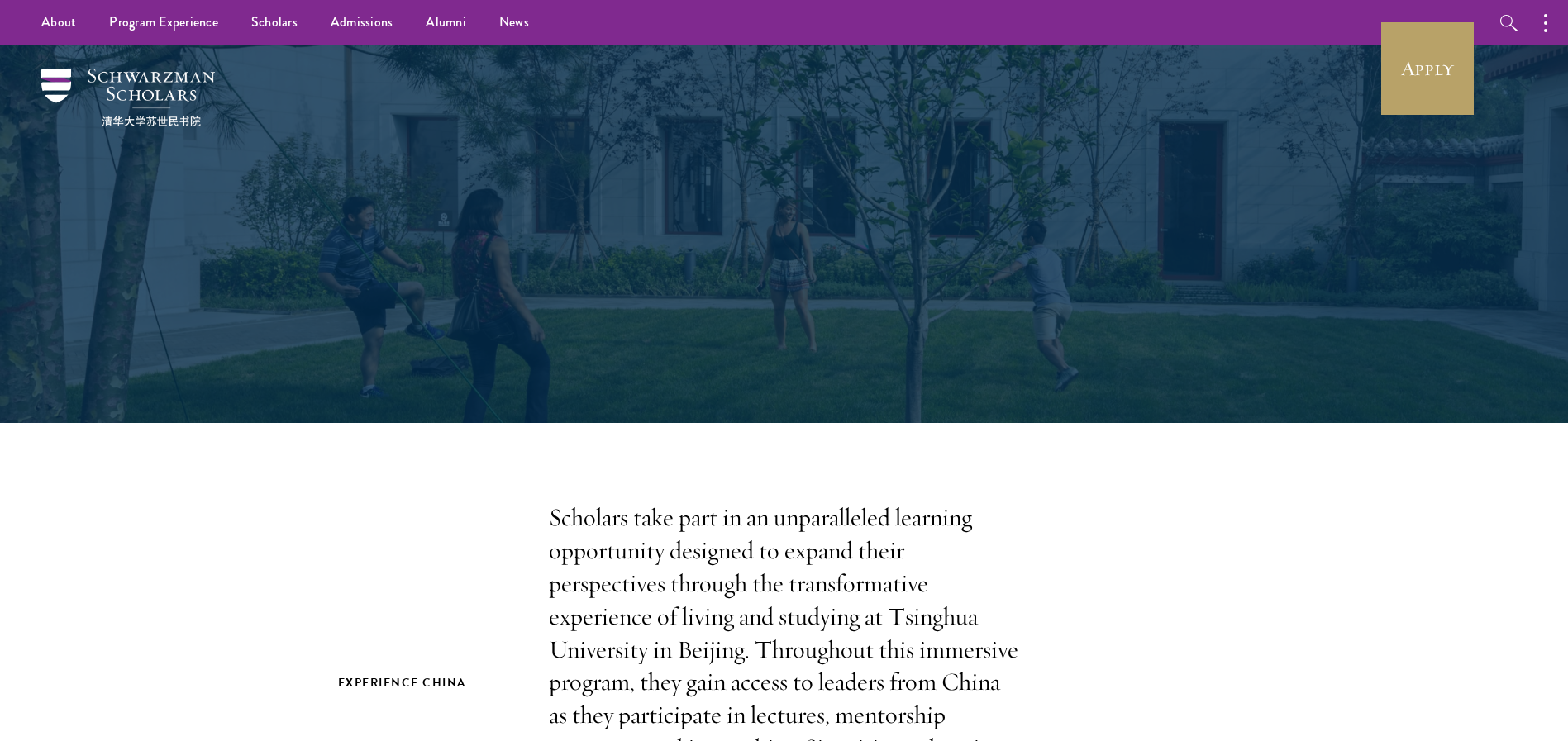 scroll, scrollTop: 0, scrollLeft: 0, axis: both 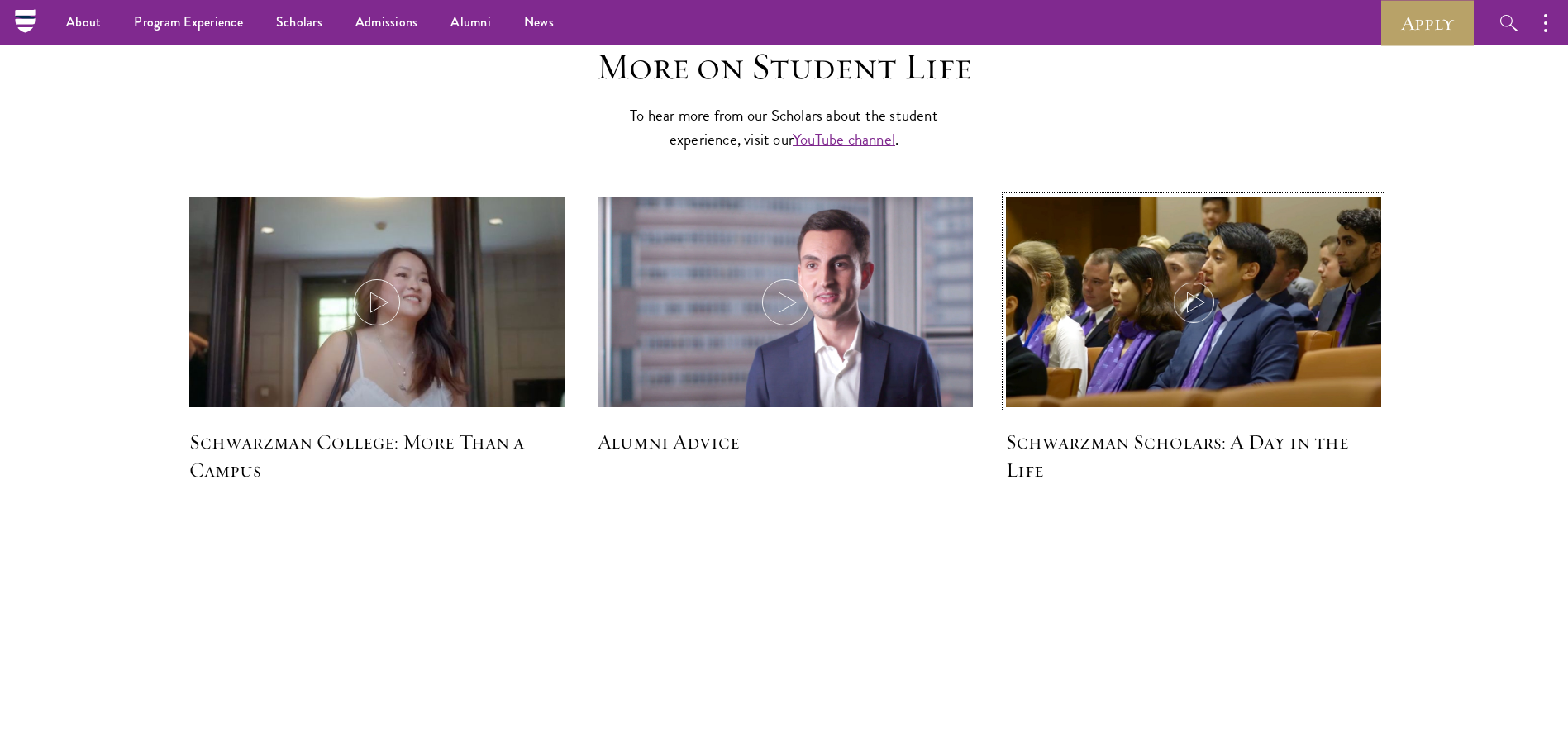 click 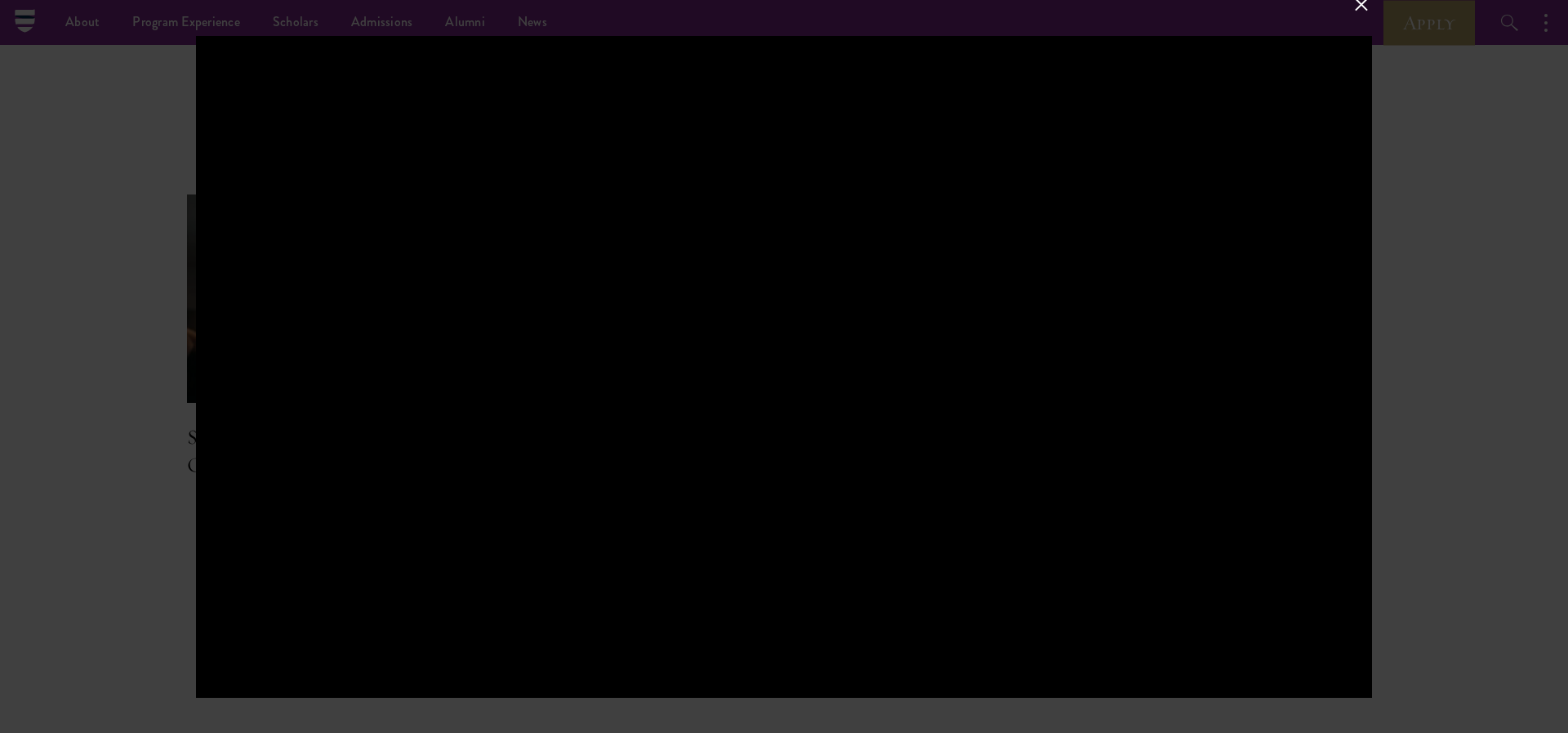 type 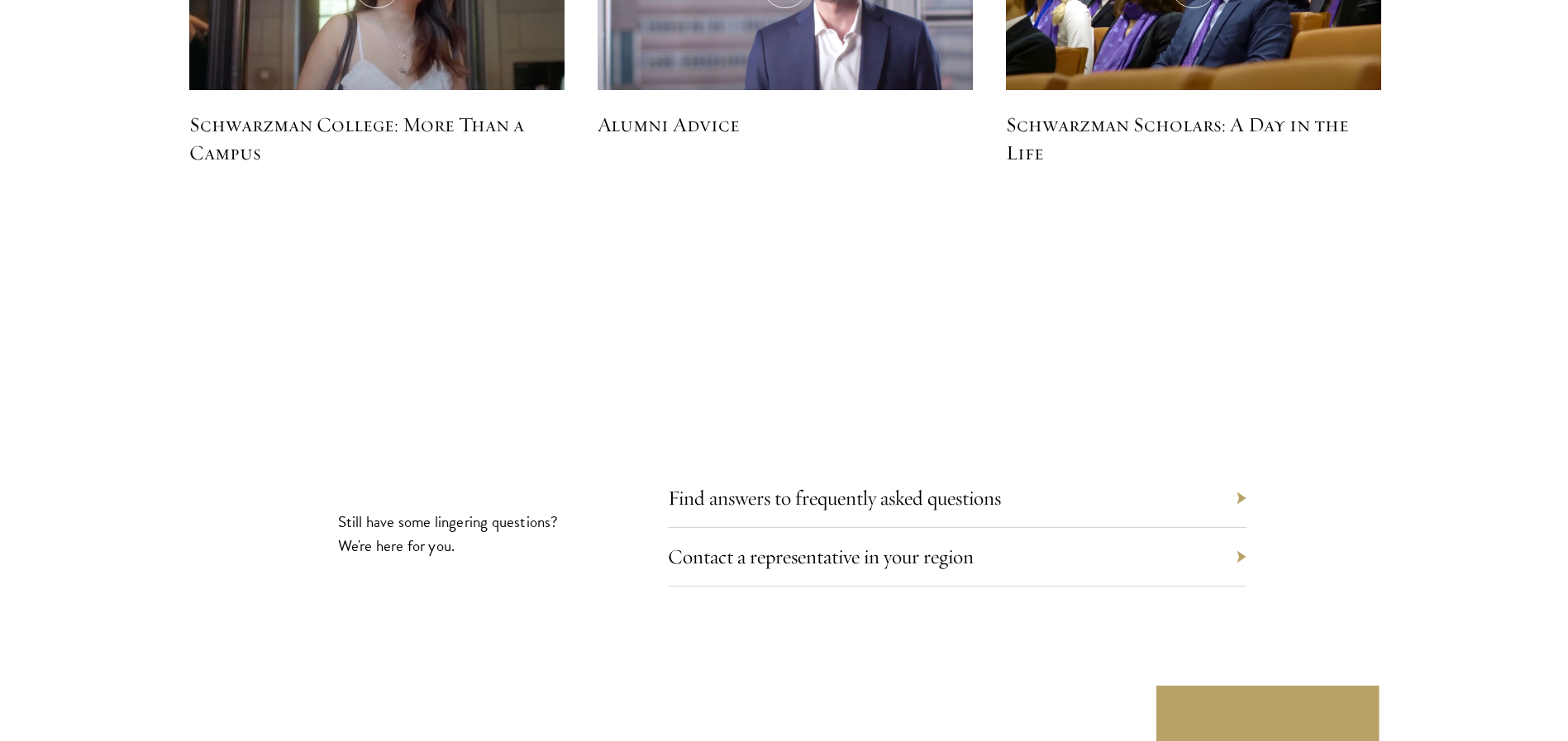 scroll, scrollTop: 5184, scrollLeft: 0, axis: vertical 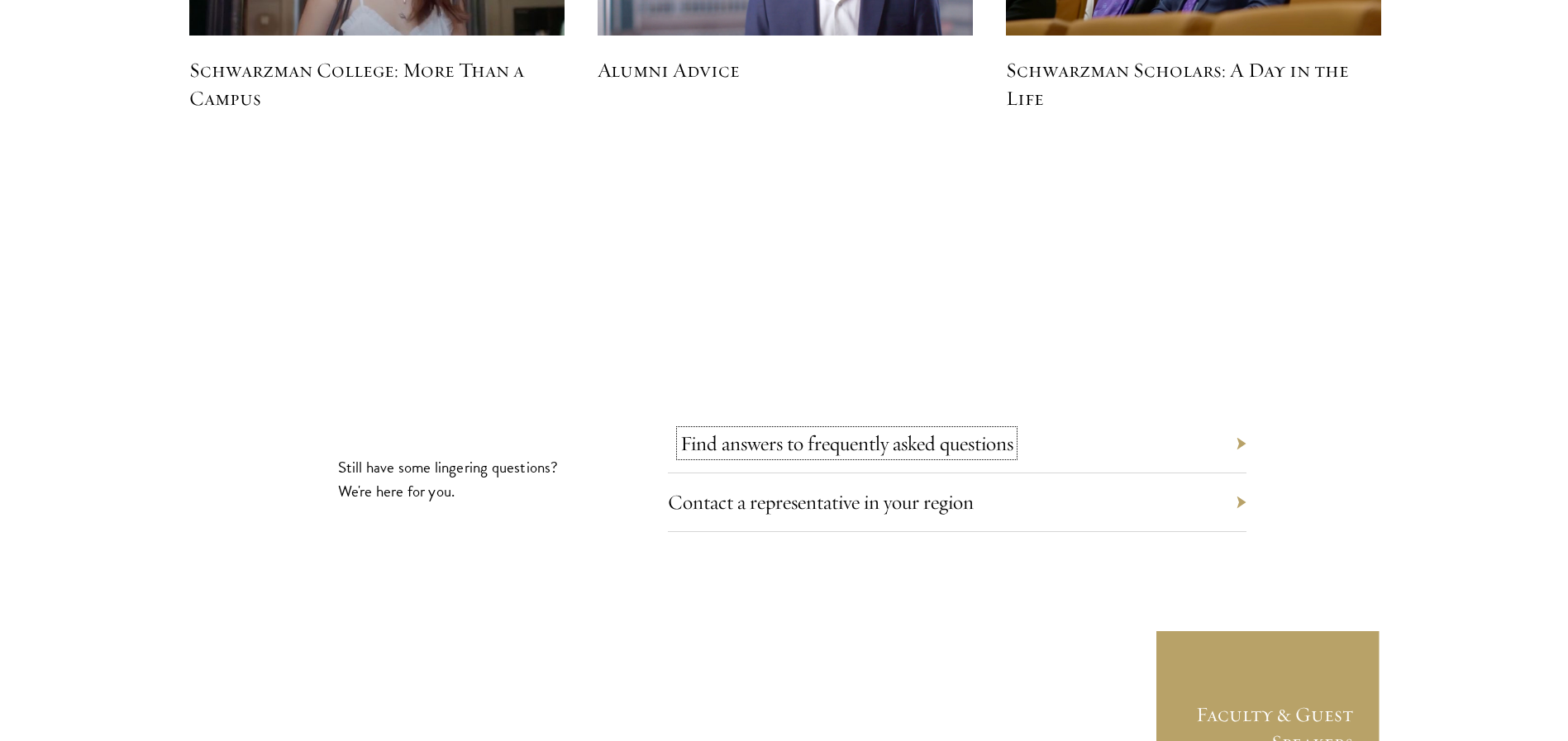 click on "Find answers to frequently asked questions" at bounding box center [846, 443] 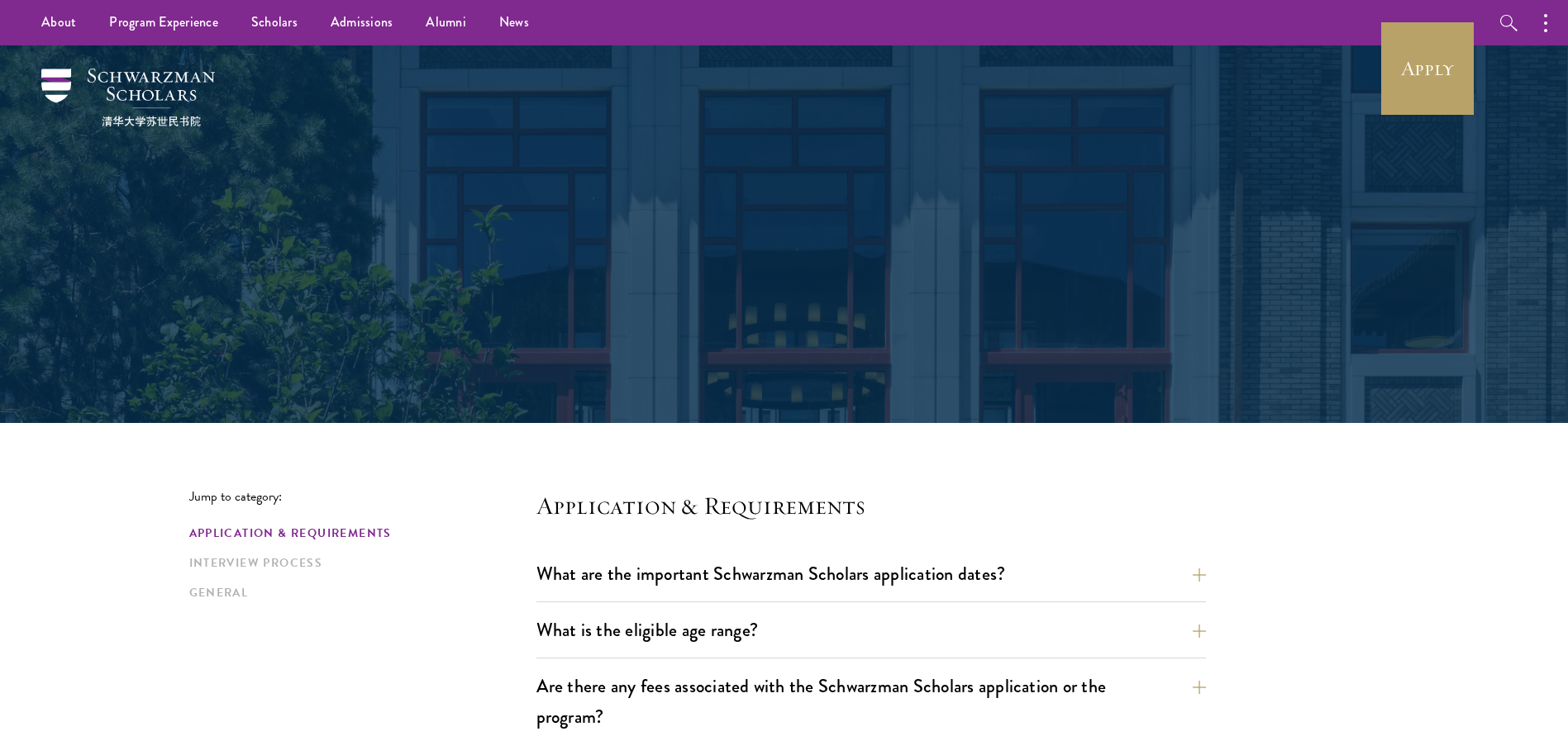 scroll, scrollTop: 0, scrollLeft: 0, axis: both 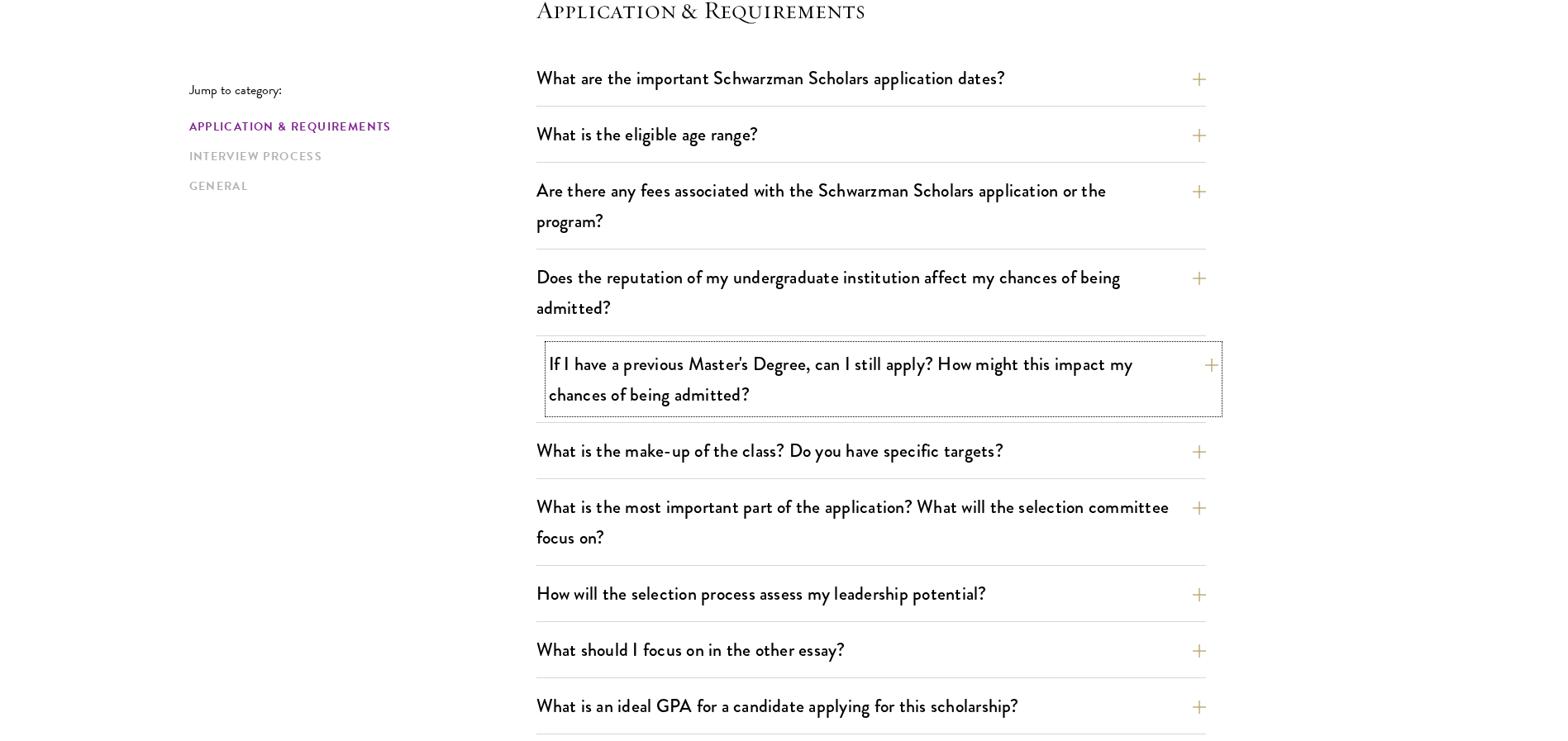 click on "If I have a previous Master's Degree, can I still apply? How might this impact my chances of being admitted?" at bounding box center [884, 379] 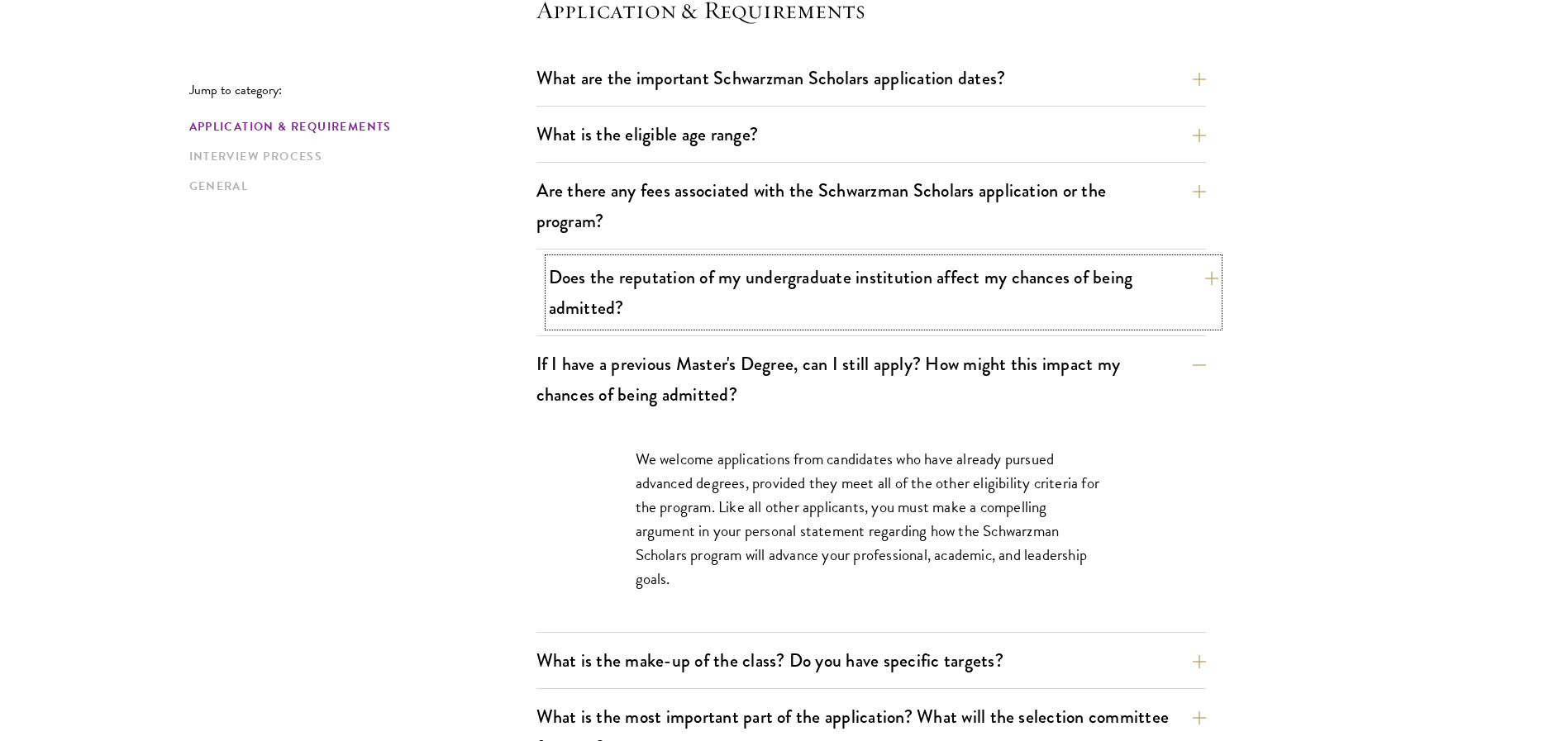 click on "Does the reputation of my undergraduate institution affect my chances of being admitted?" at bounding box center [884, 292] 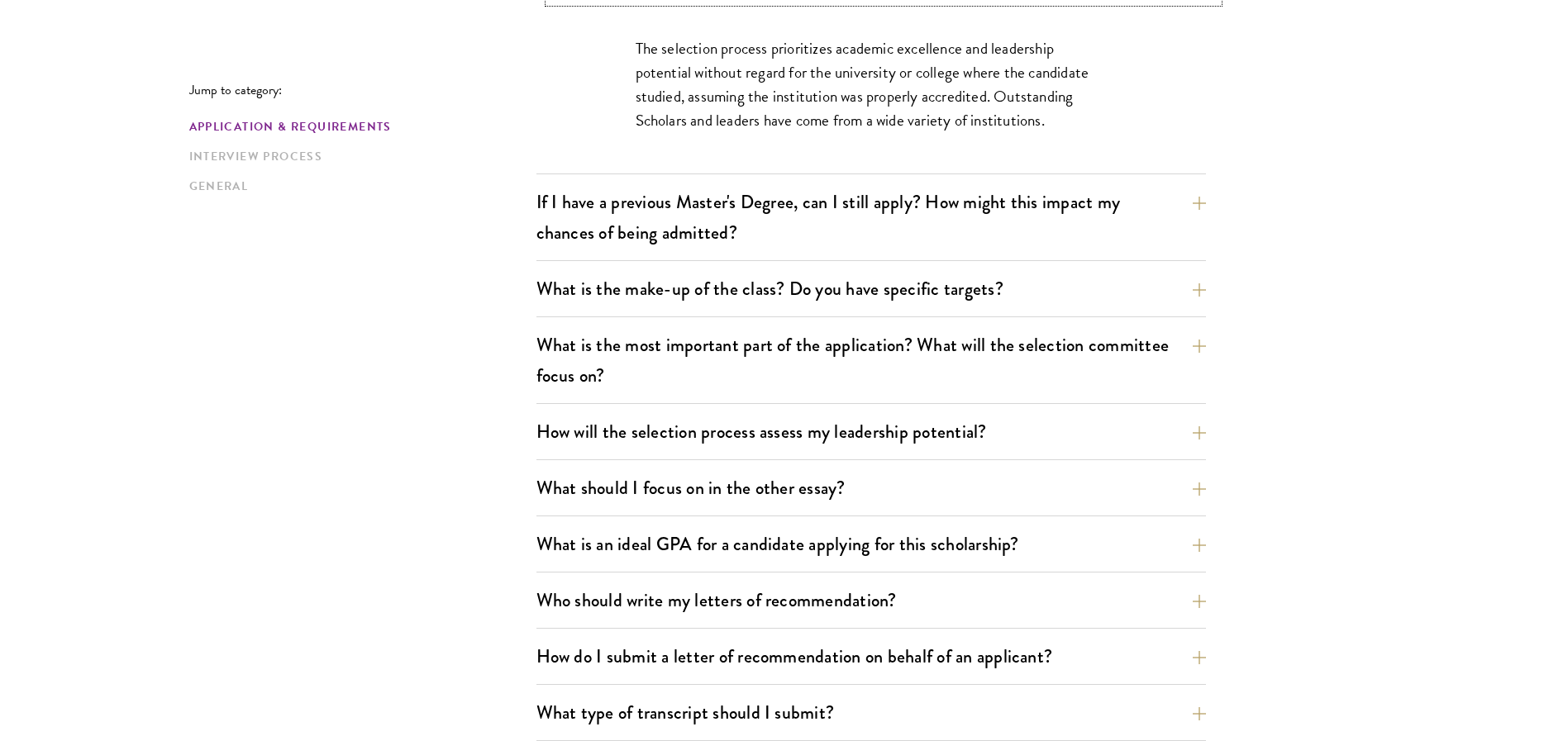 scroll, scrollTop: 991, scrollLeft: 0, axis: vertical 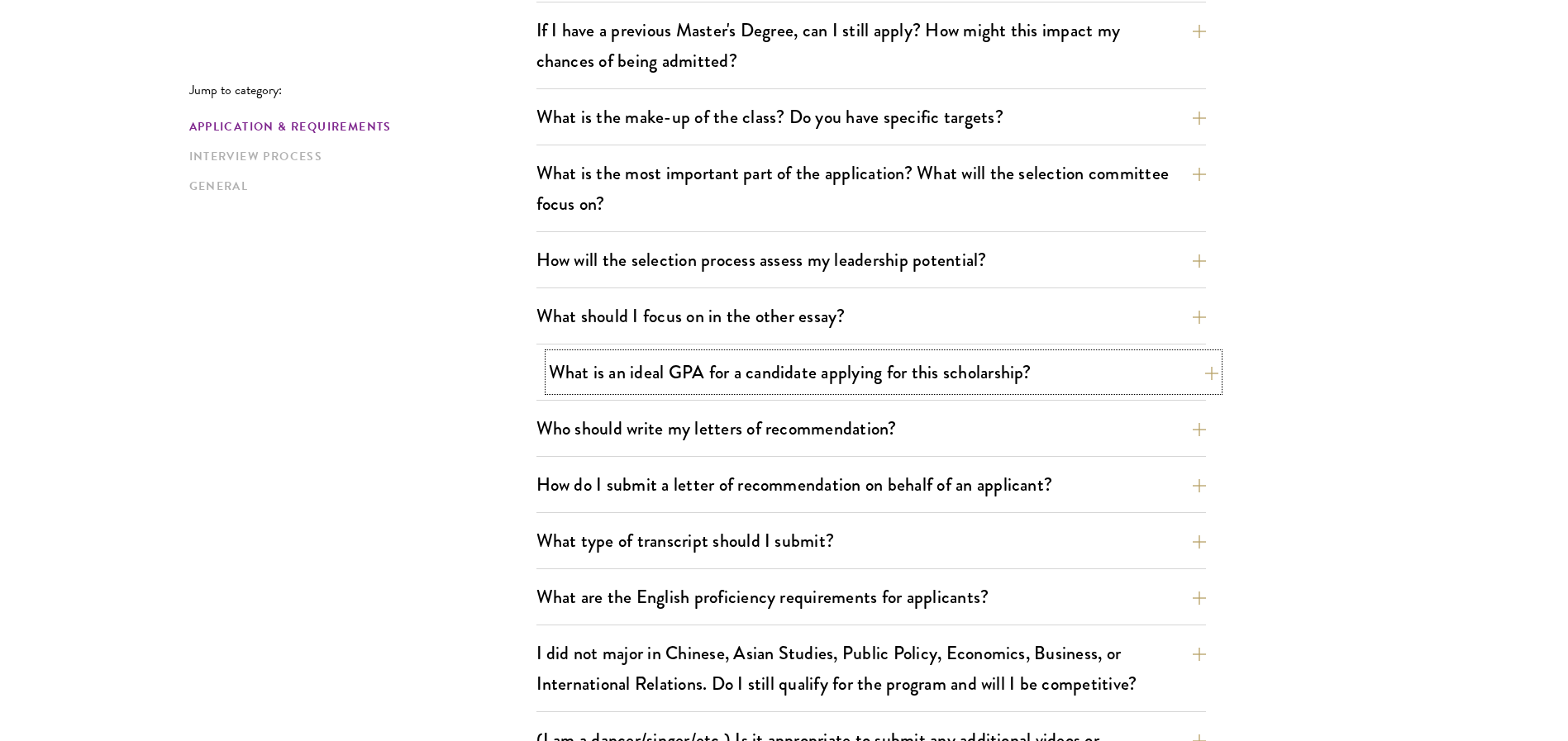 click on "What is an ideal GPA for a candidate applying for this scholarship?" at bounding box center (884, 372) 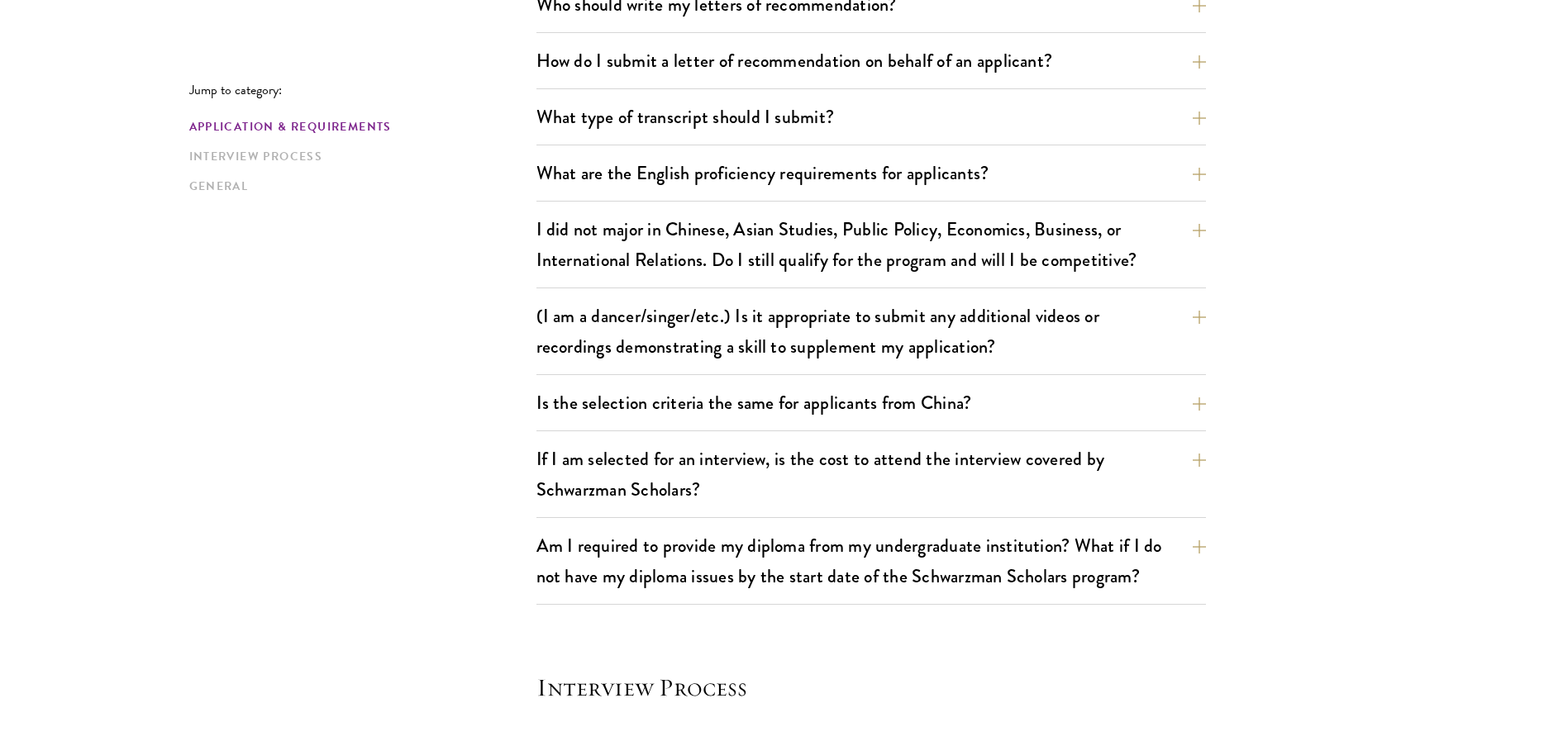 scroll, scrollTop: 1611, scrollLeft: 0, axis: vertical 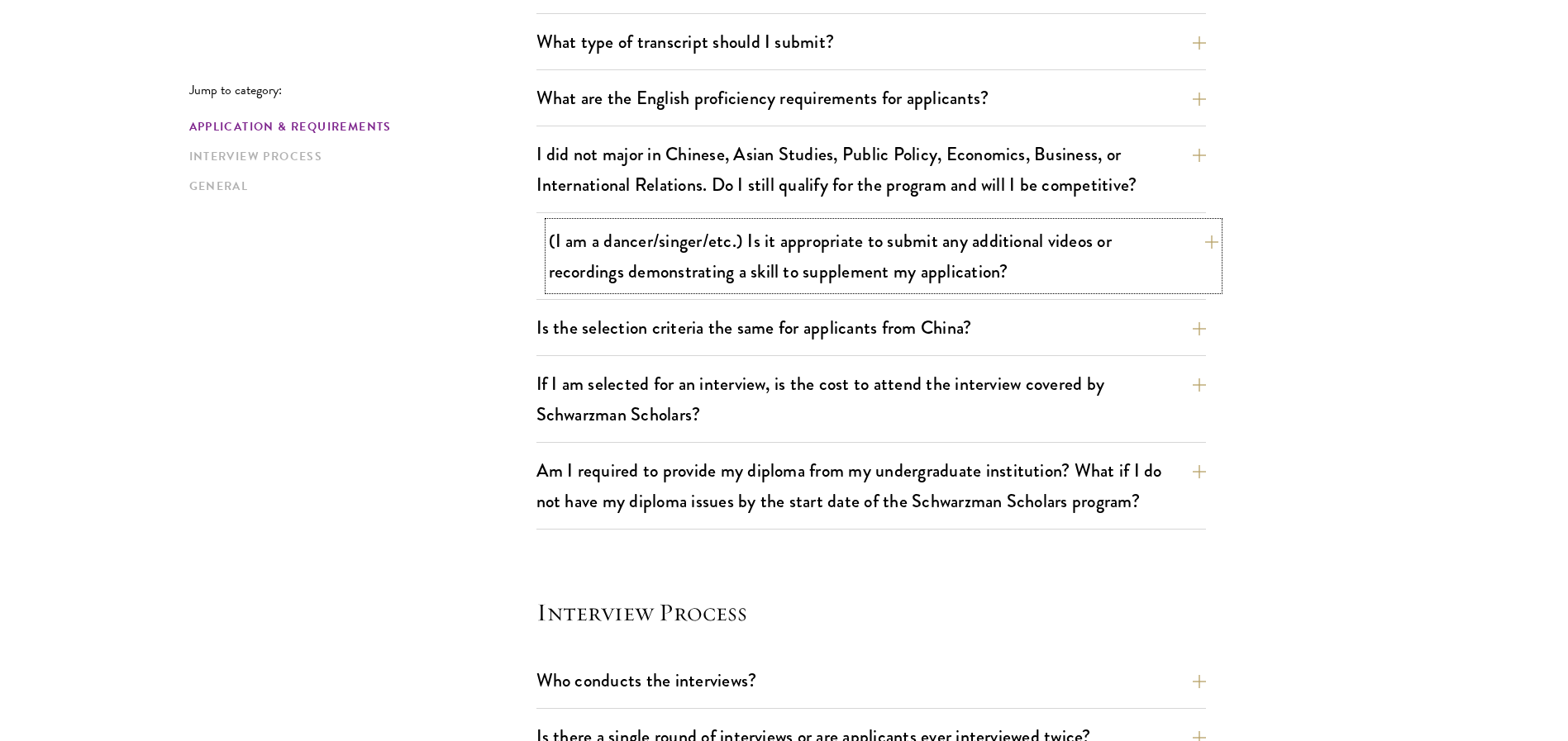 click on "(I am a dancer/singer/etc.) Is it appropriate to submit any additional videos or recordings demonstrating a skill to supplement my application?" at bounding box center (884, 256) 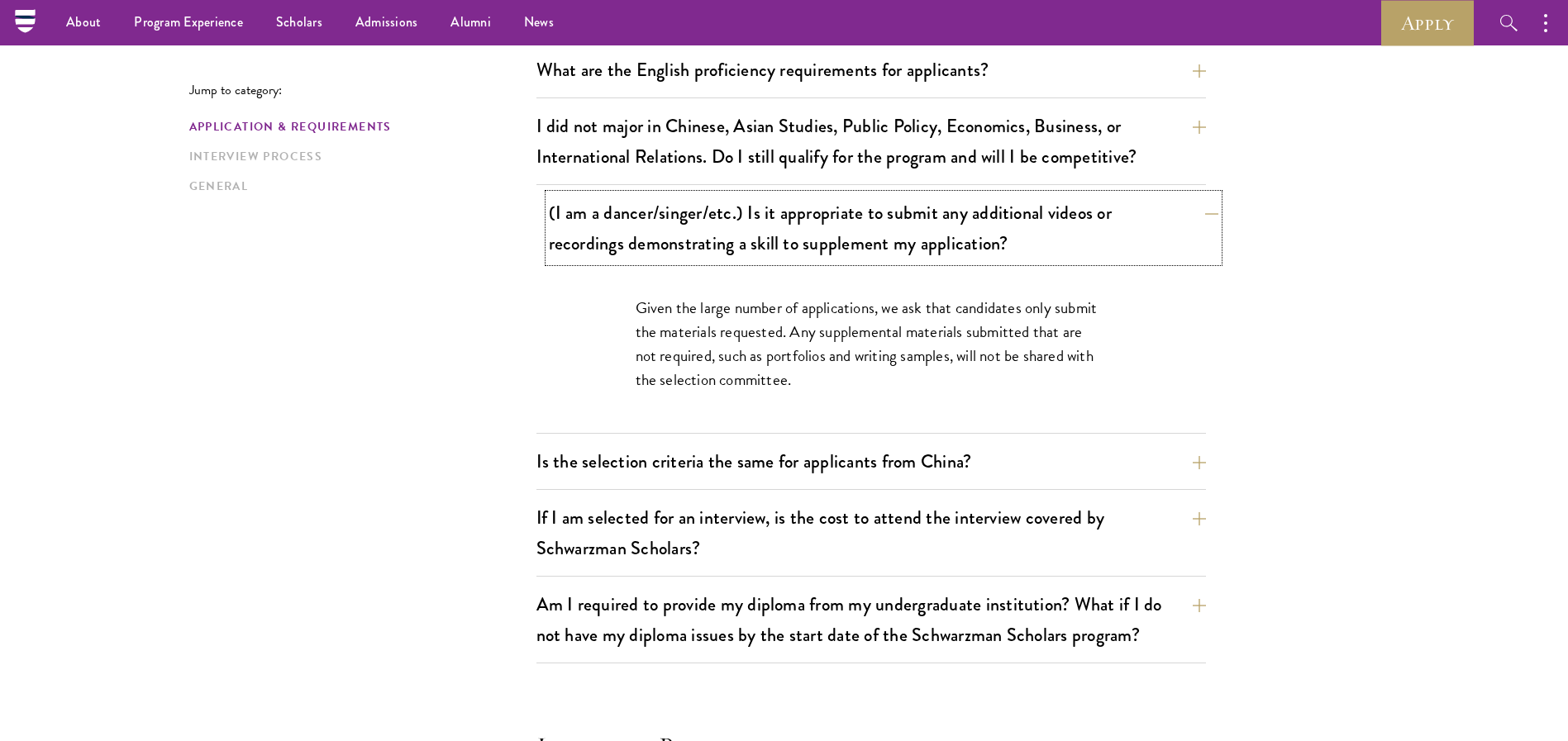 scroll, scrollTop: 1328, scrollLeft: 0, axis: vertical 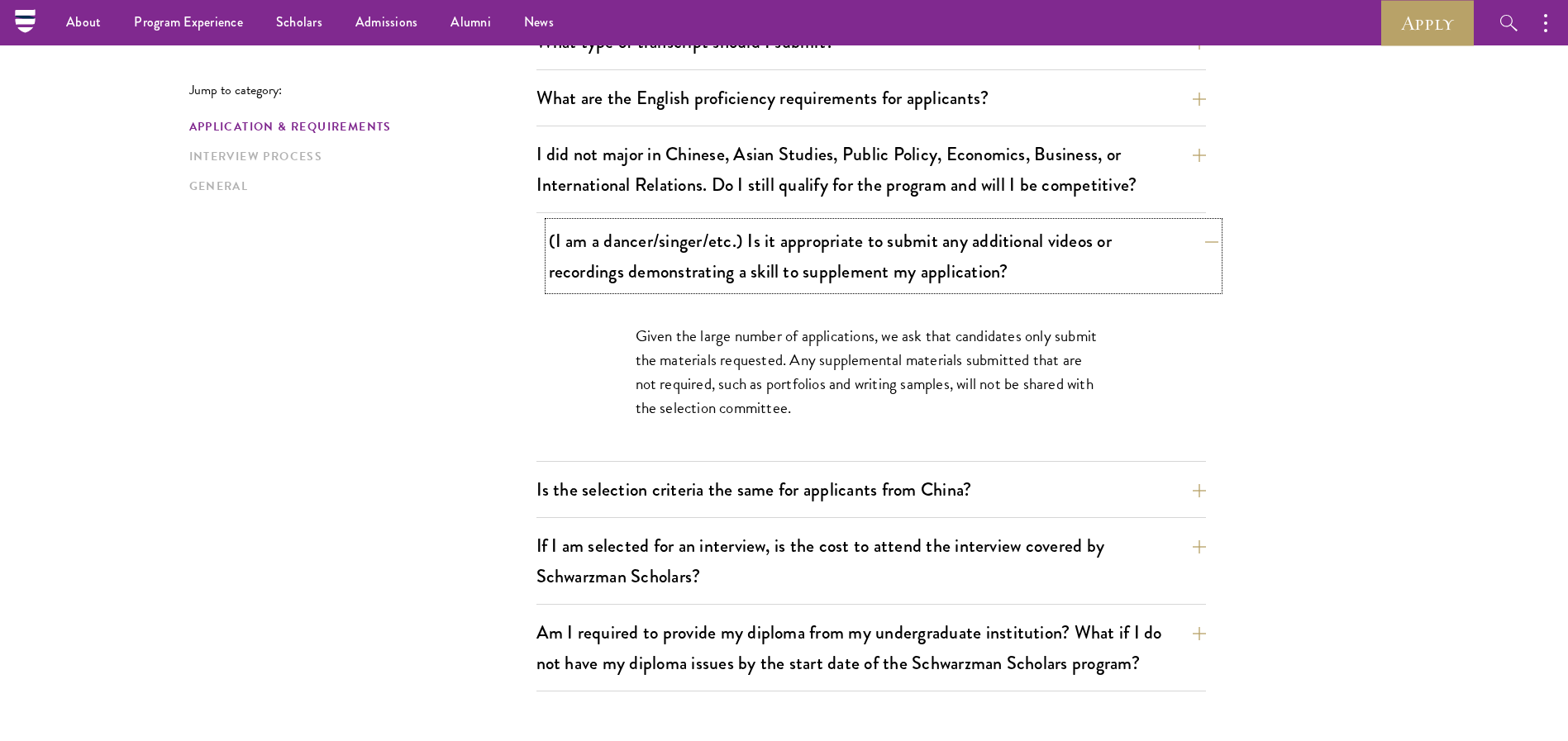 click on "(I am a dancer/singer/etc.) Is it appropriate to submit any additional videos or recordings demonstrating a skill to supplement my application?" at bounding box center (884, 256) 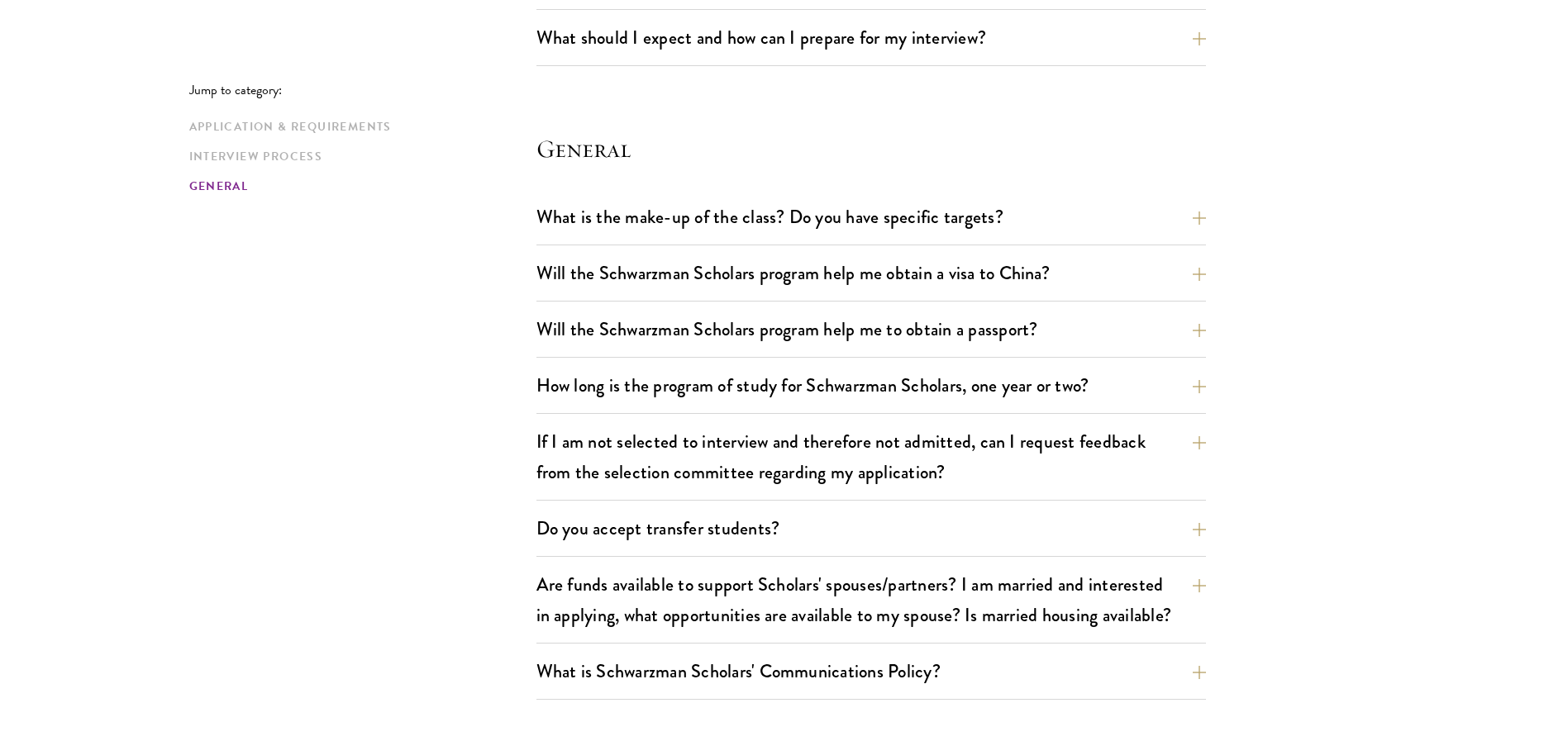 scroll, scrollTop: 2444, scrollLeft: 0, axis: vertical 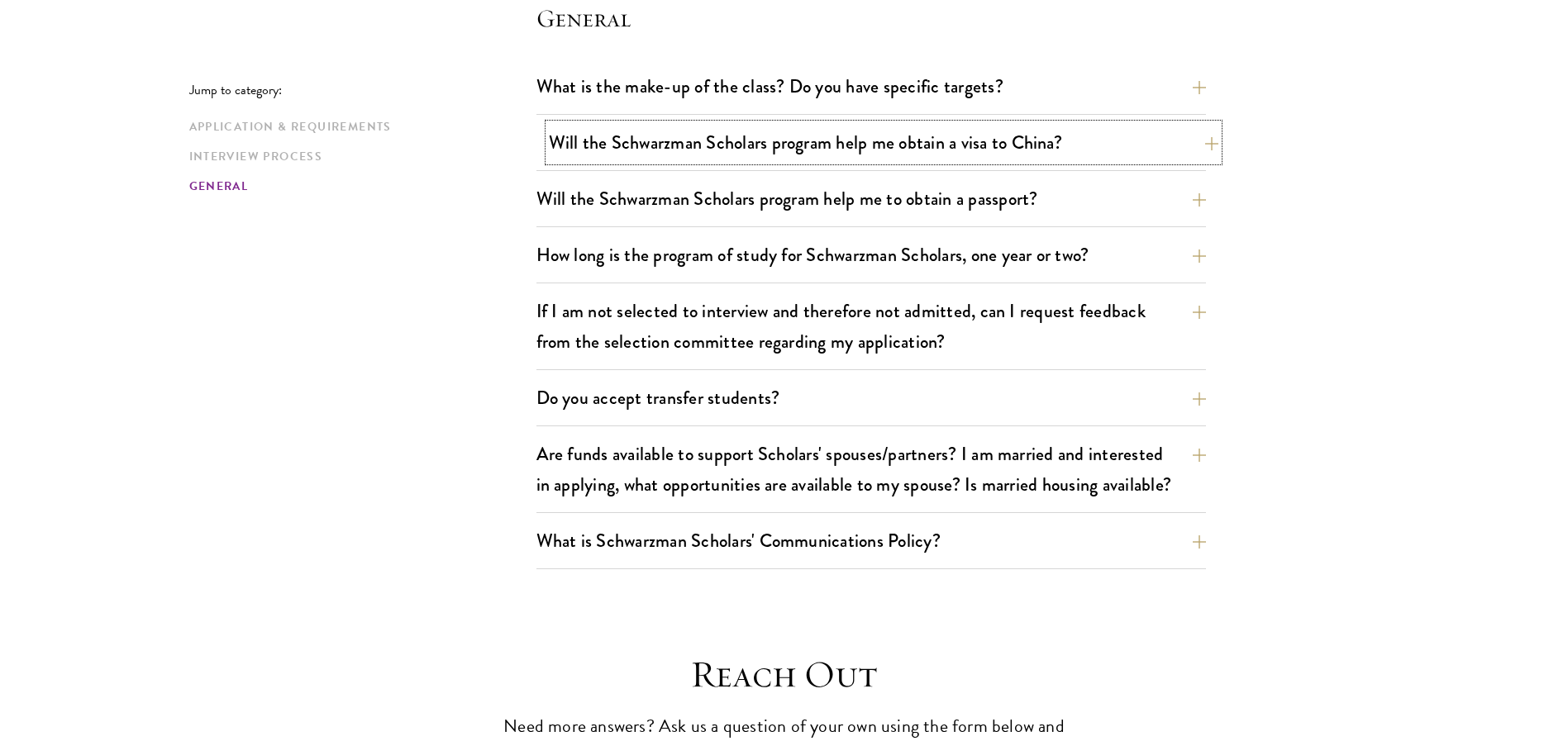 click on "Will the Schwarzman Scholars program help me obtain a visa to China?" at bounding box center (884, 142) 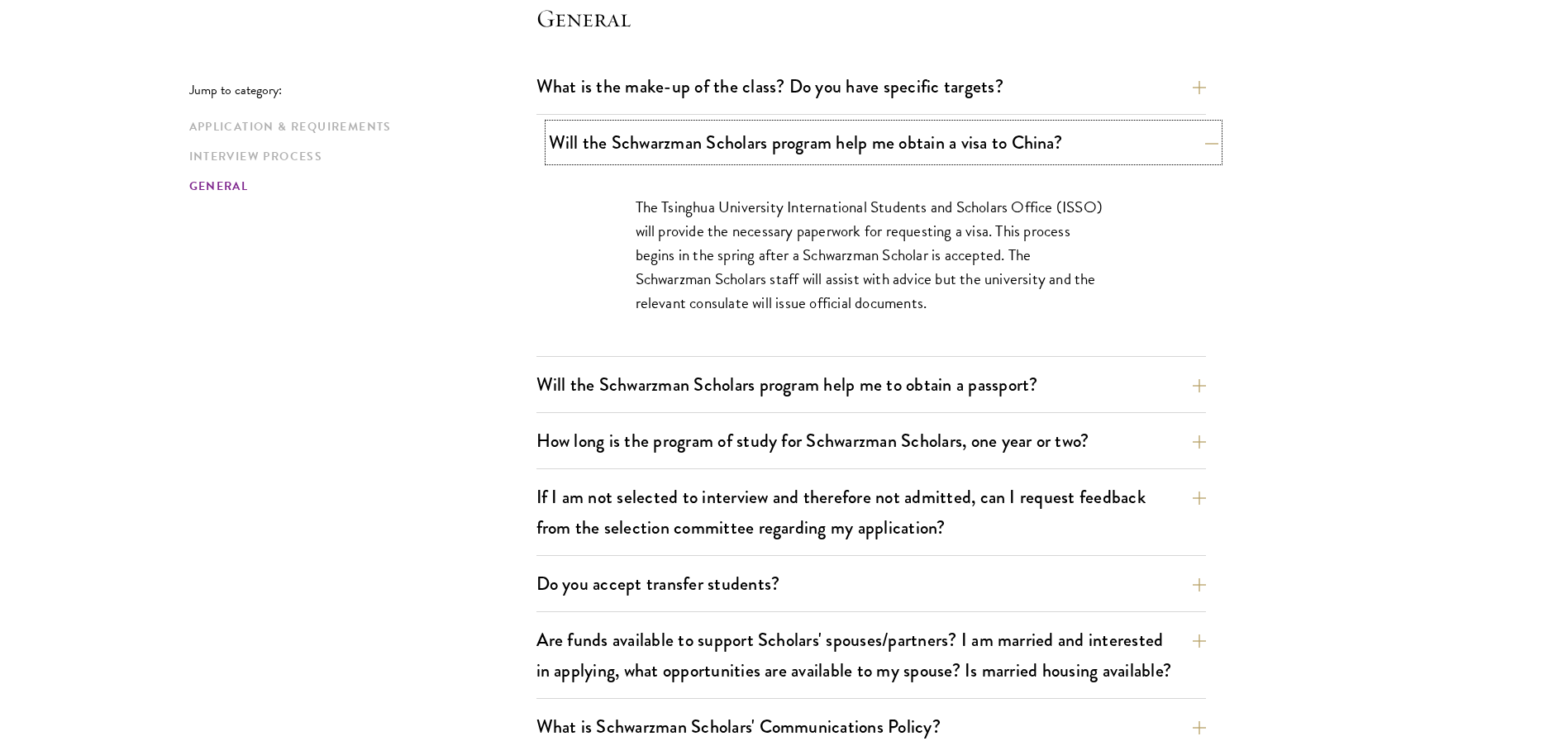 click on "Will the Schwarzman Scholars program help me obtain a visa to China?" at bounding box center (884, 142) 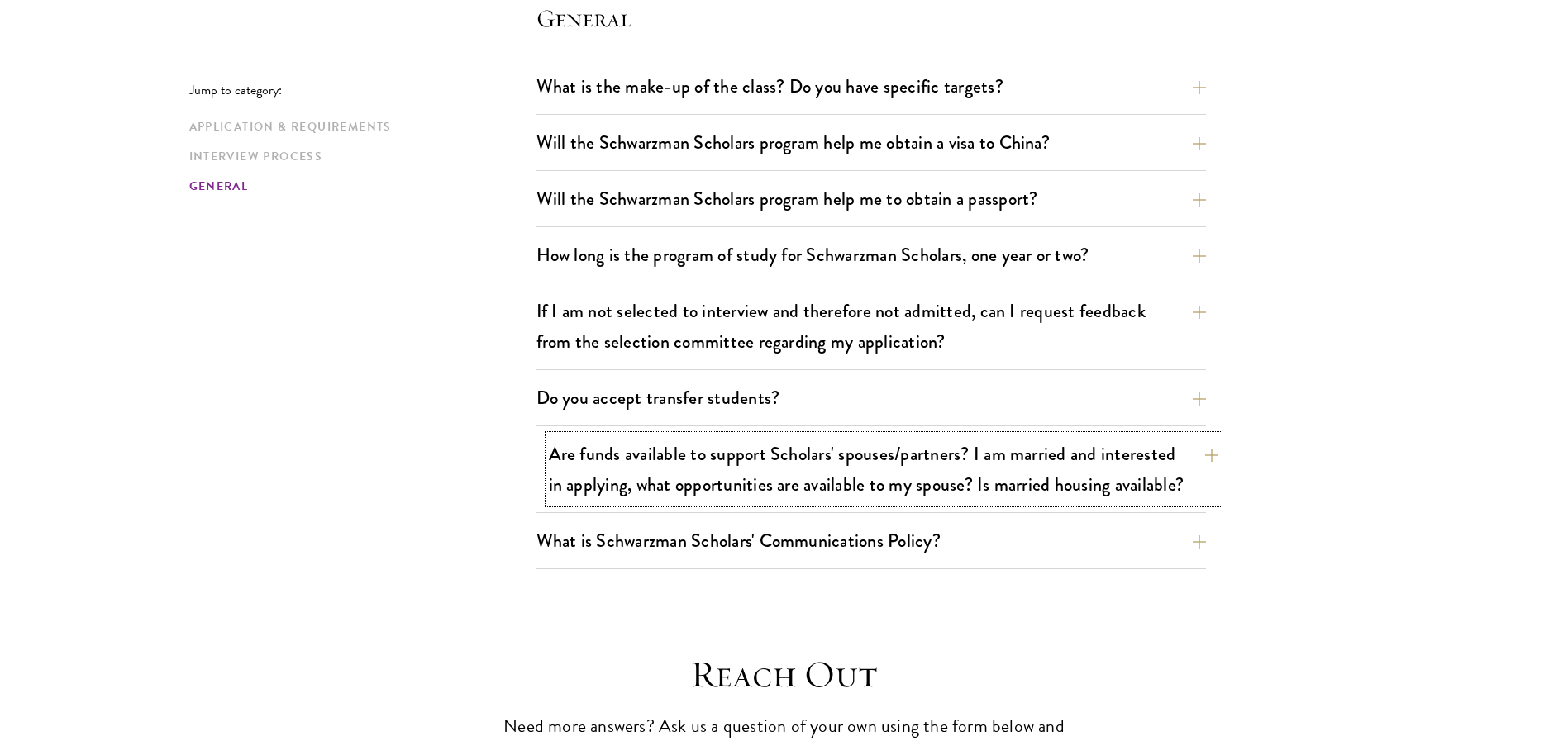 click on "Are funds available to support Scholars' spouses/partners? I am married and interested in applying, what opportunities are available to my spouse? Is married housing available?" at bounding box center [884, 469] 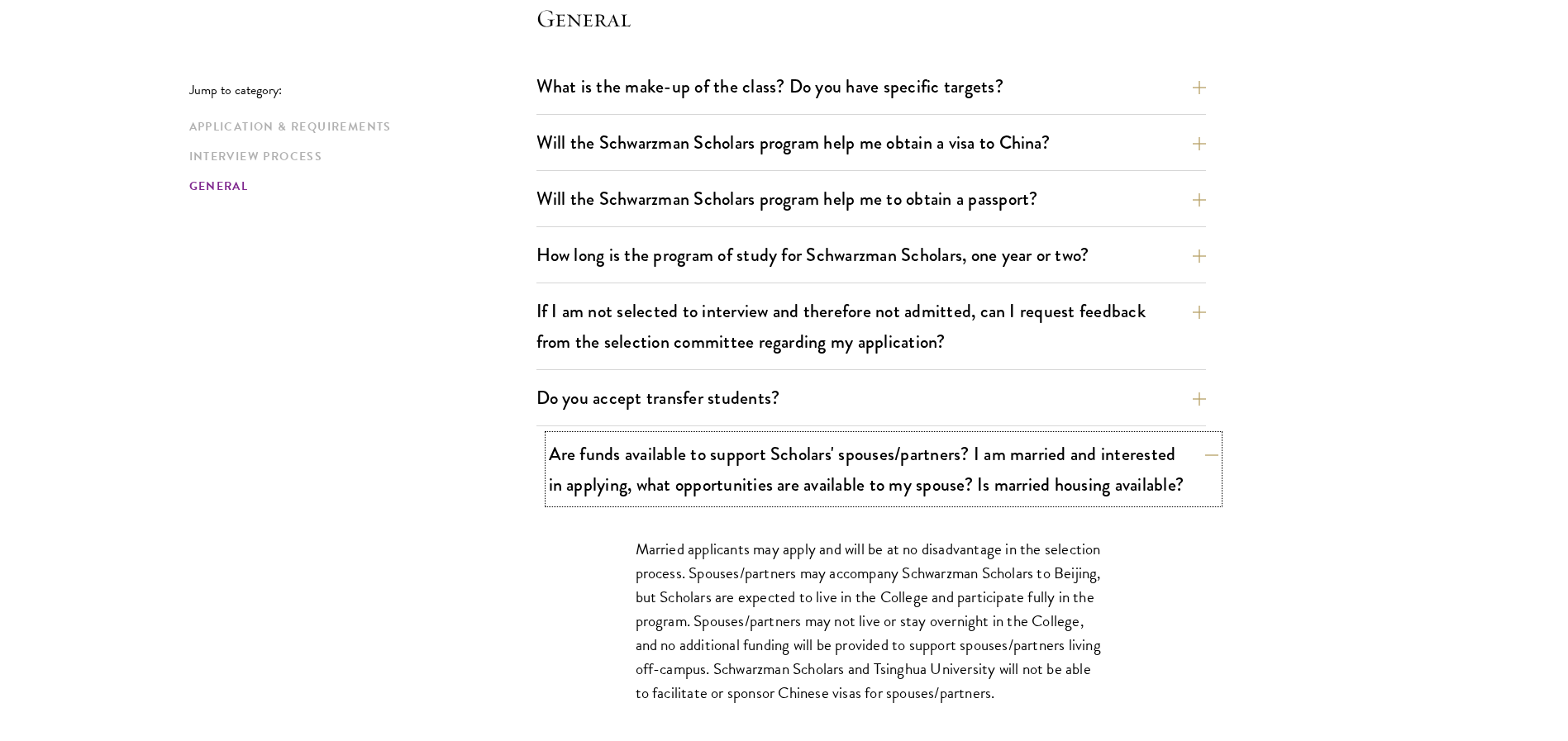 click on "Are funds available to support Scholars' spouses/partners? I am married and interested in applying, what opportunities are available to my spouse? Is married housing available?" at bounding box center [884, 469] 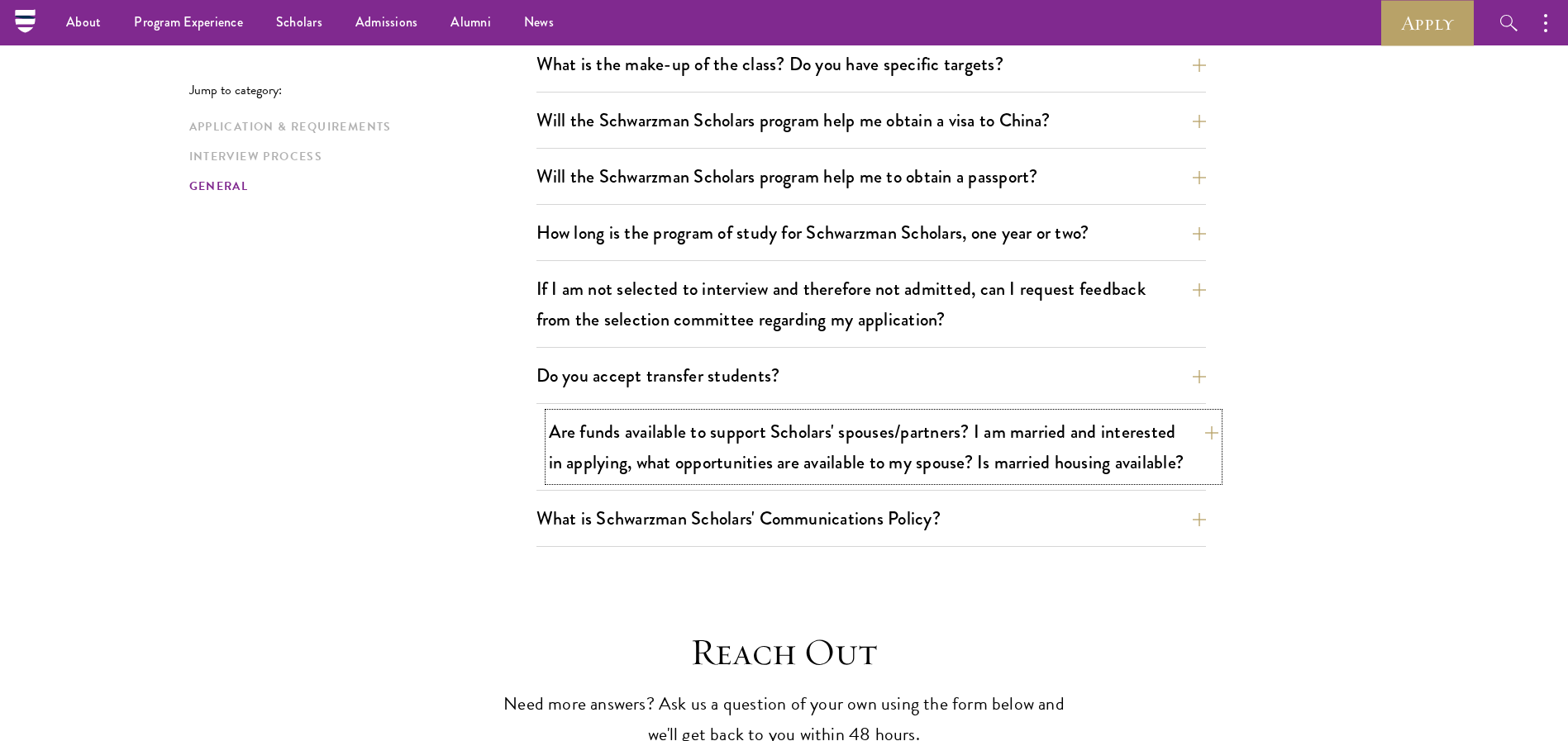 scroll, scrollTop: 2444, scrollLeft: 0, axis: vertical 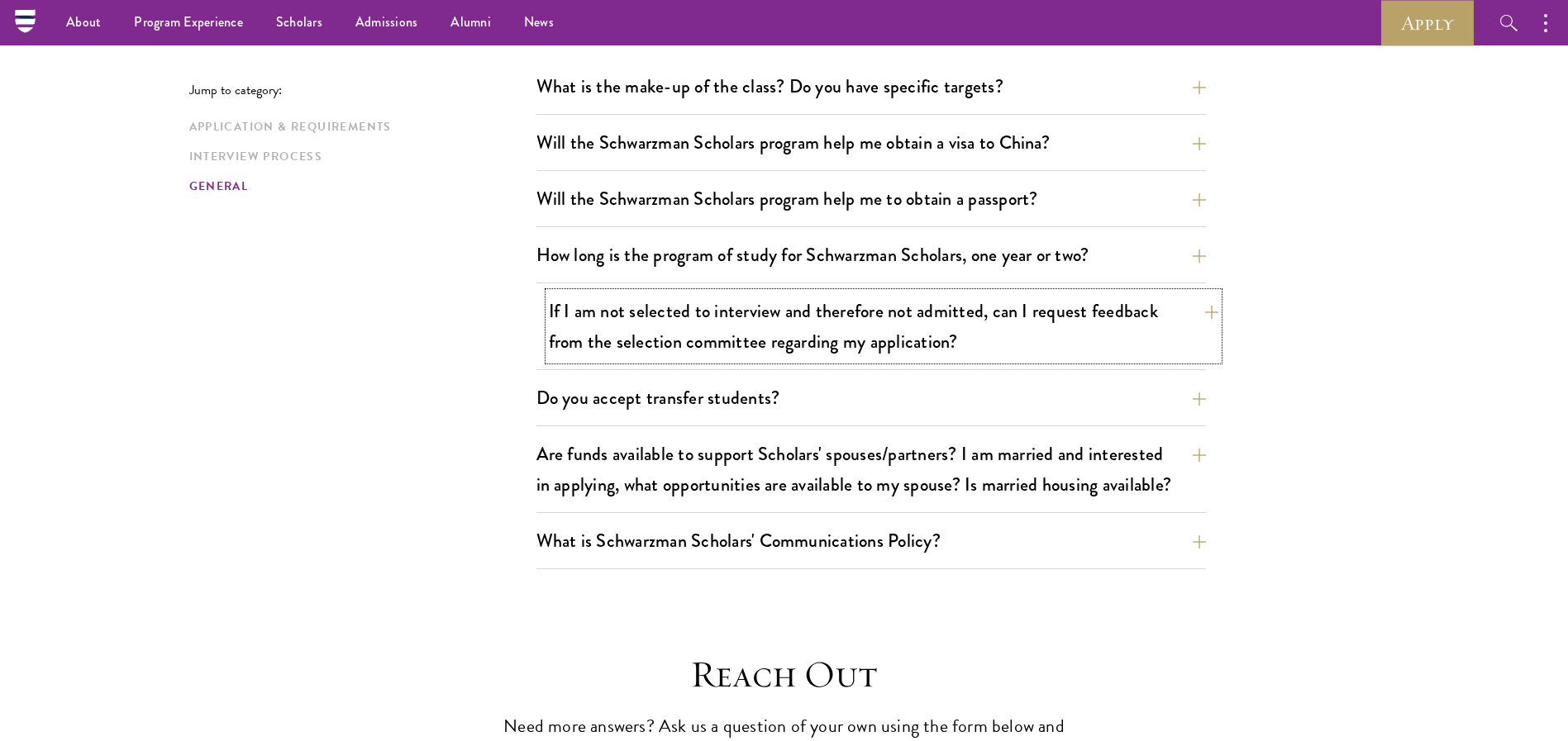 click on "If I am not selected to interview and therefore not admitted, can I request feedback from the selection committee regarding my application?" at bounding box center (884, 326) 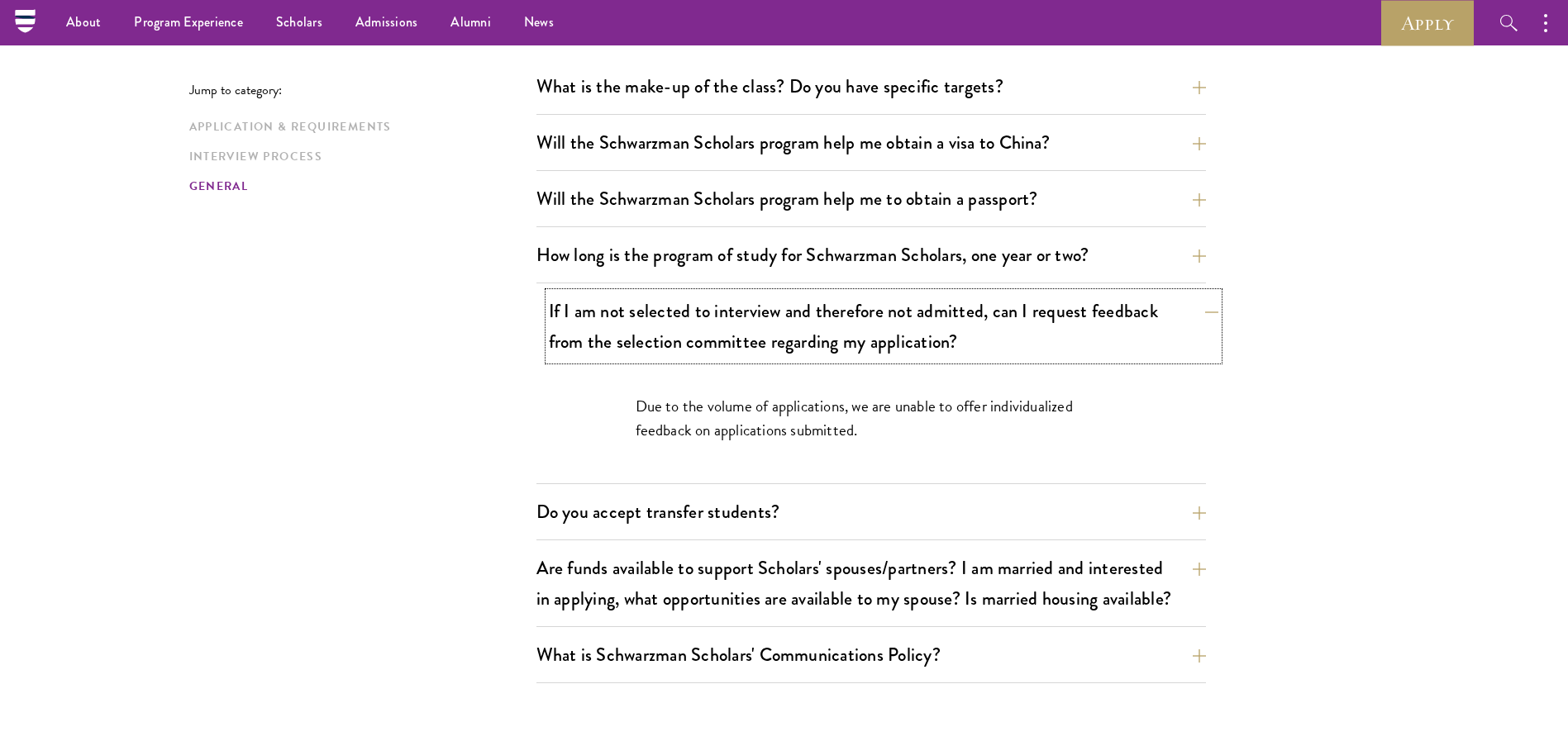 click on "If I am not selected to interview and therefore not admitted, can I request feedback from the selection committee regarding my application?" at bounding box center [884, 326] 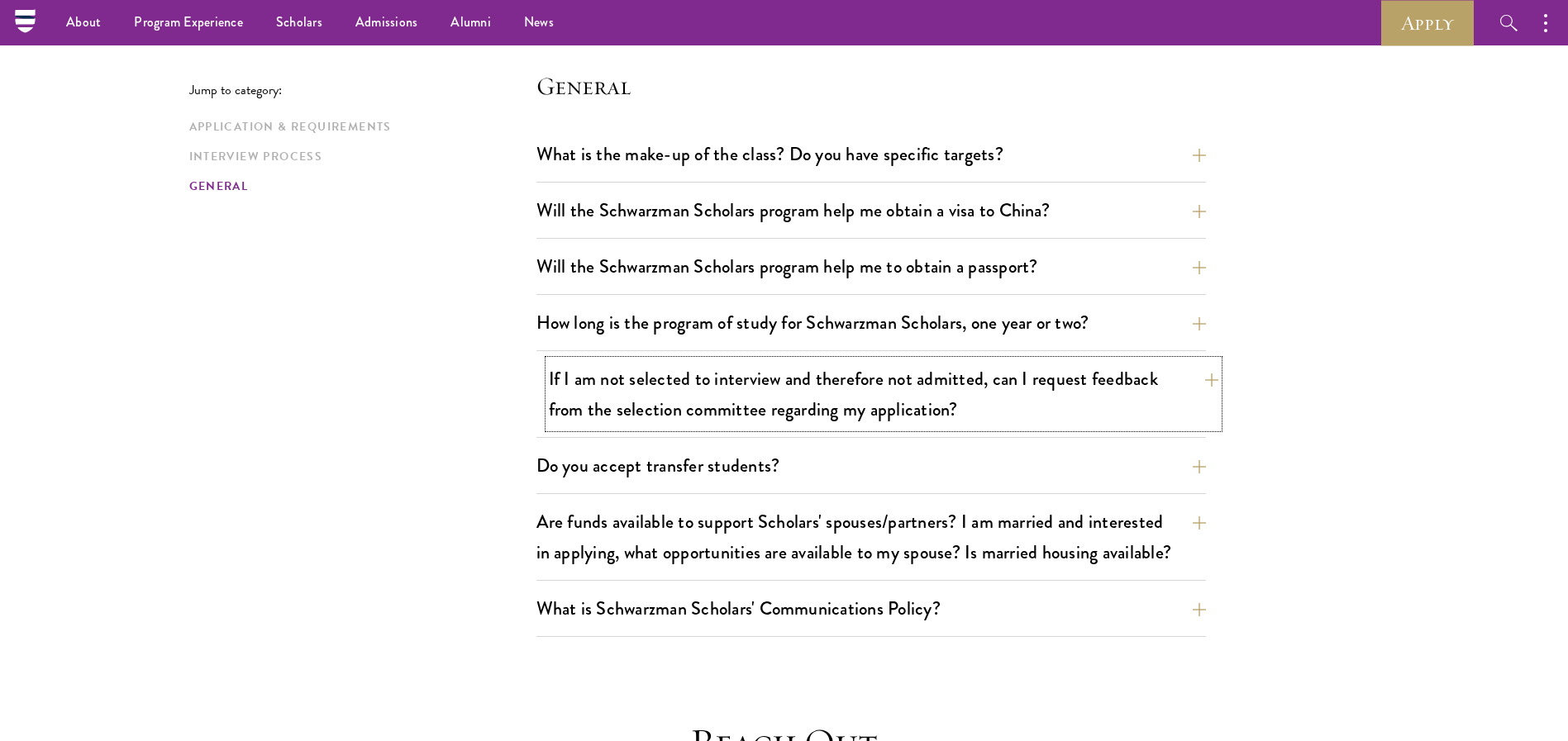 scroll, scrollTop: 2320, scrollLeft: 0, axis: vertical 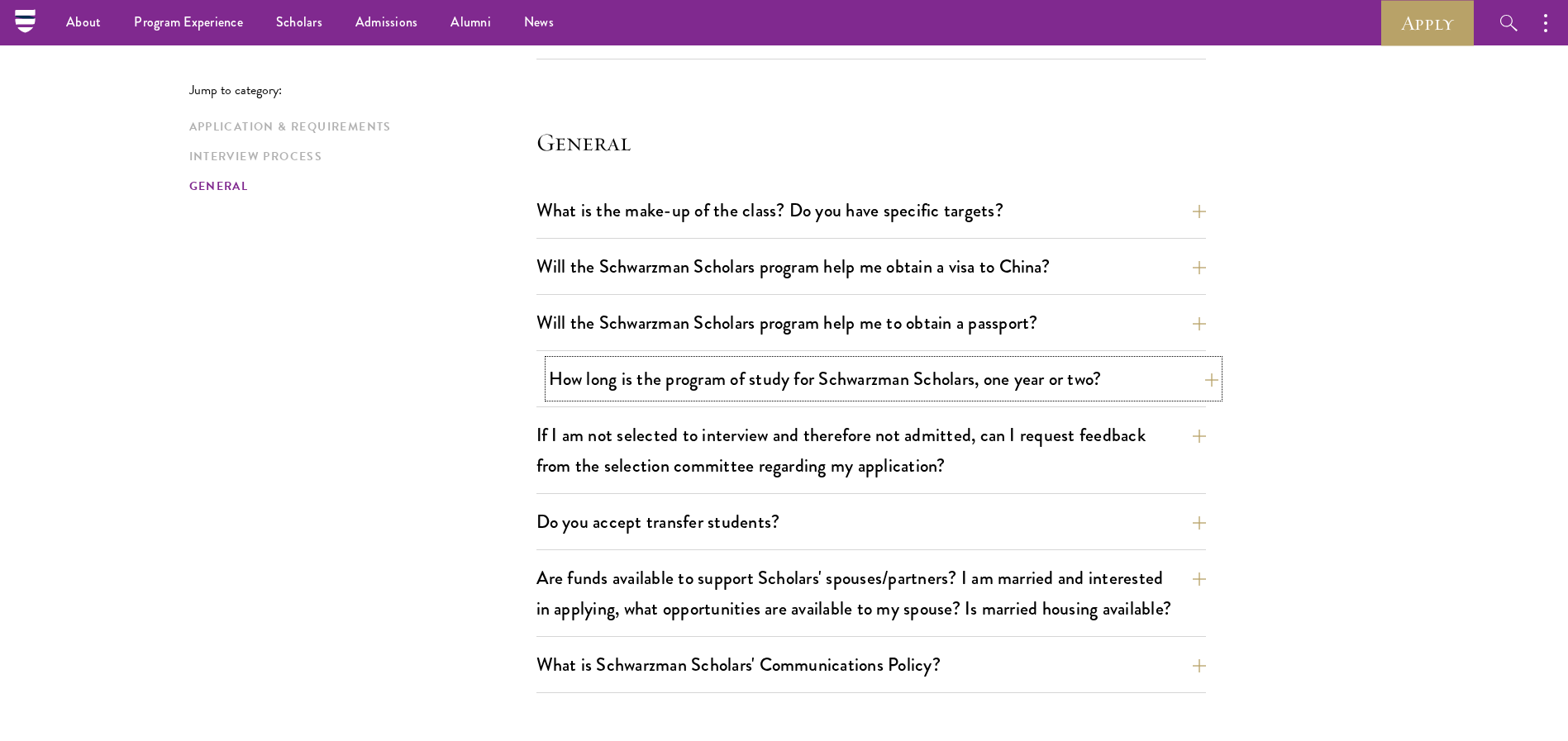 click on "How long is the program of study for Schwarzman Scholars, one year or two?" at bounding box center (884, 378) 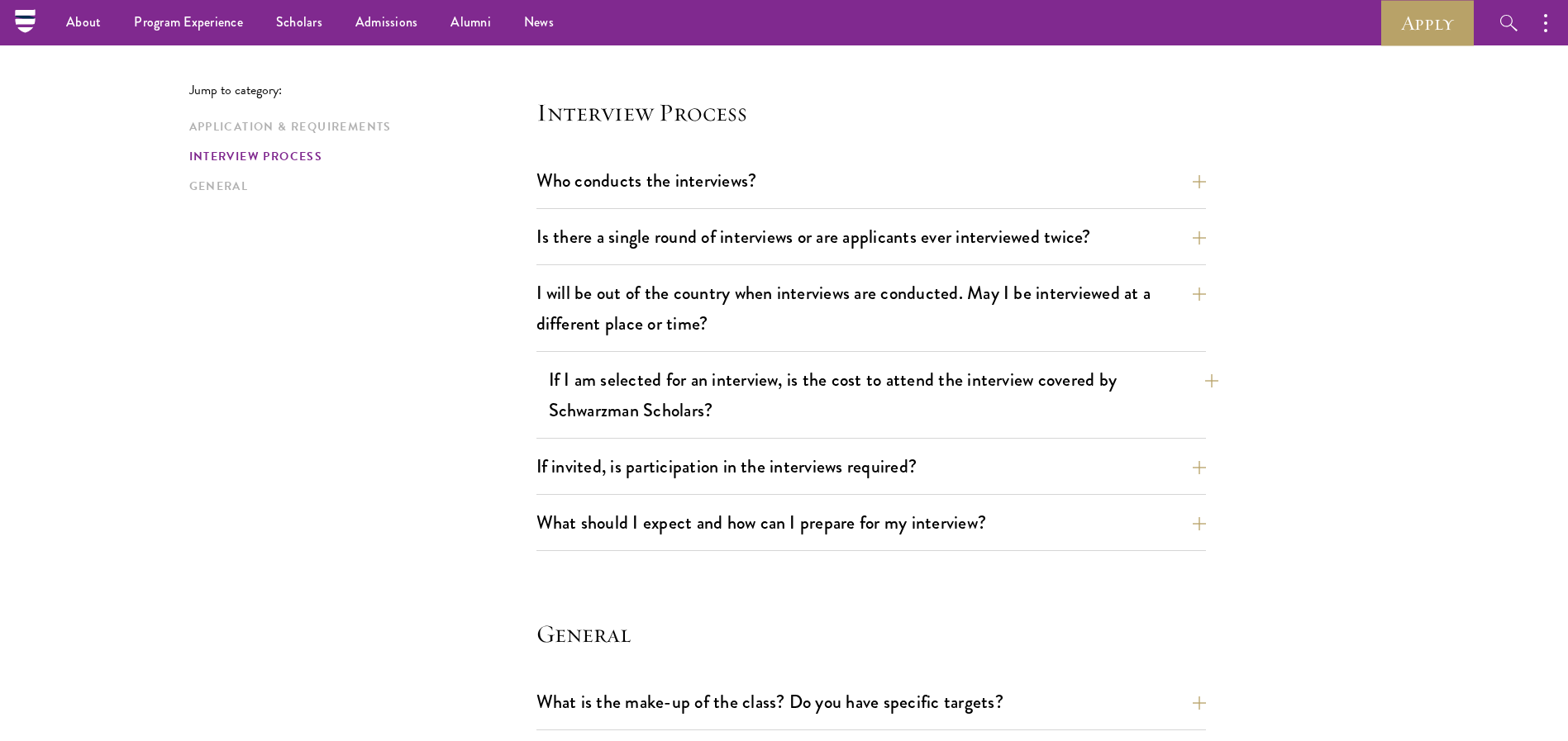scroll, scrollTop: 1824, scrollLeft: 0, axis: vertical 